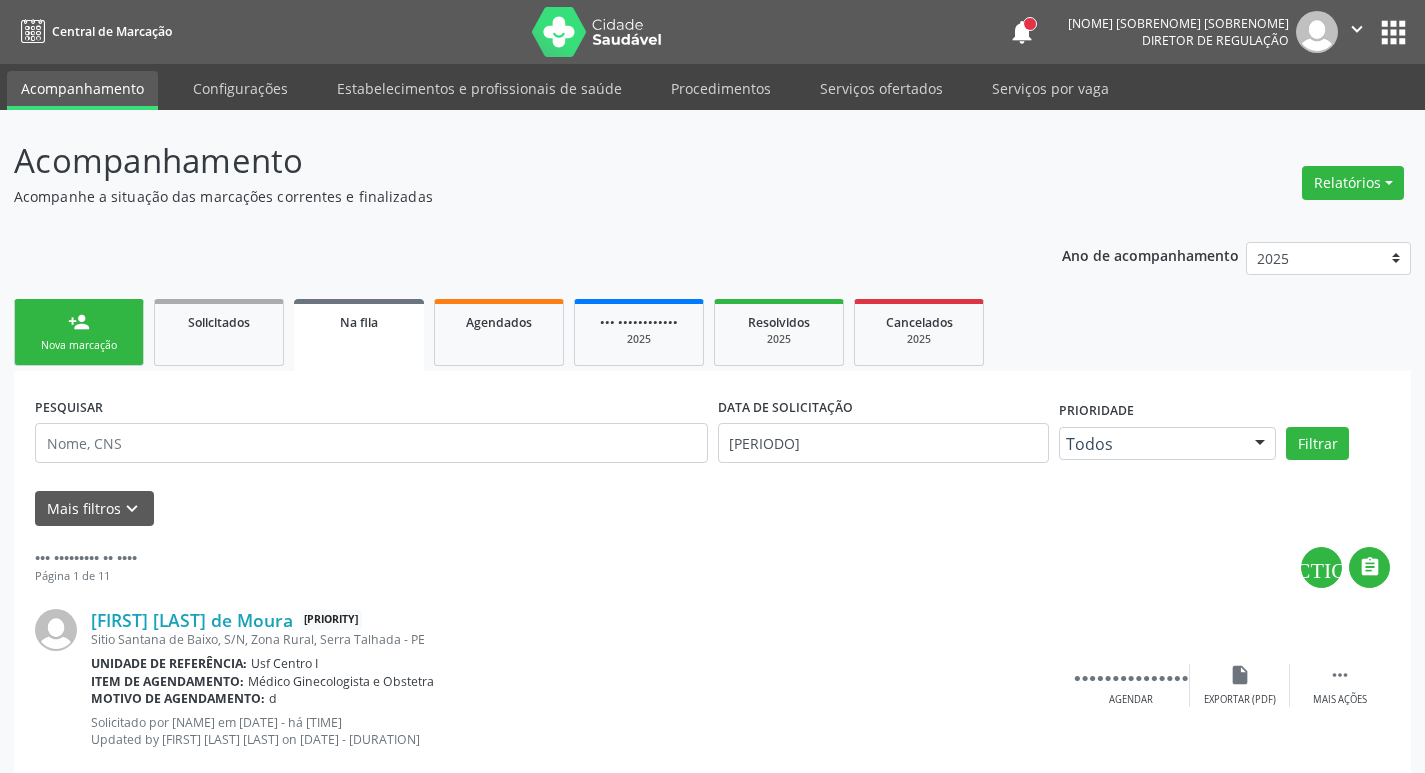 scroll, scrollTop: 0, scrollLeft: 0, axis: both 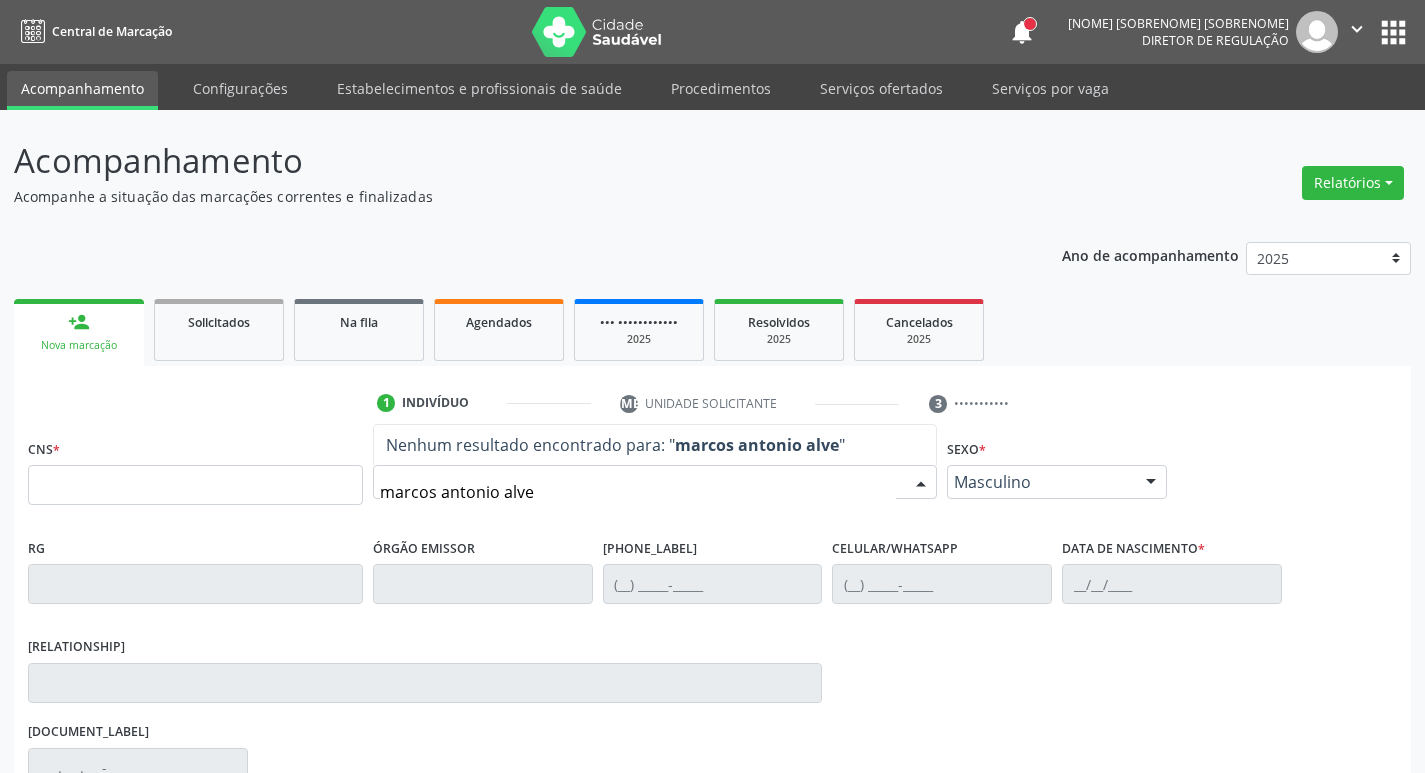 type on "[FIRST] [MIDDLE] [LAST]" 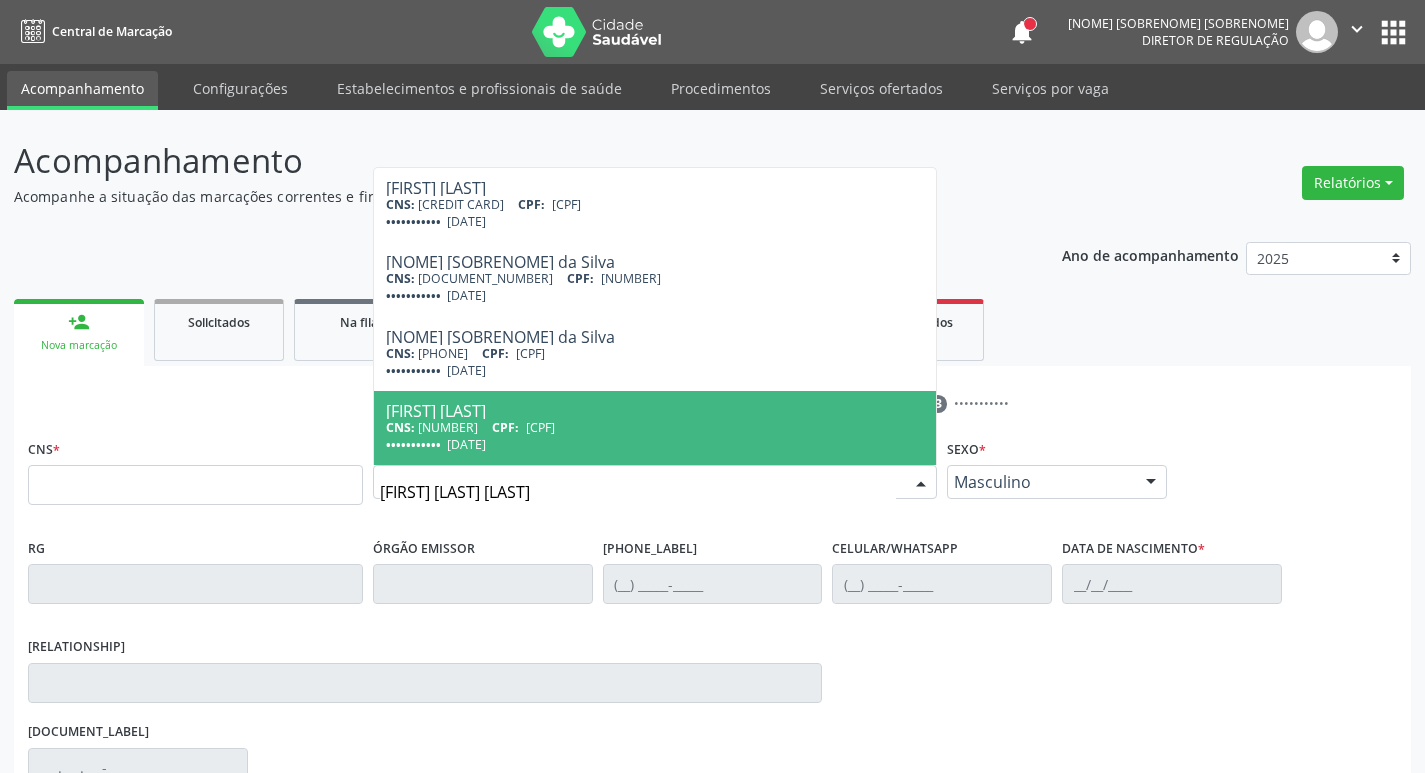 drag, startPoint x: 632, startPoint y: 501, endPoint x: 306, endPoint y: 516, distance: 326.3449 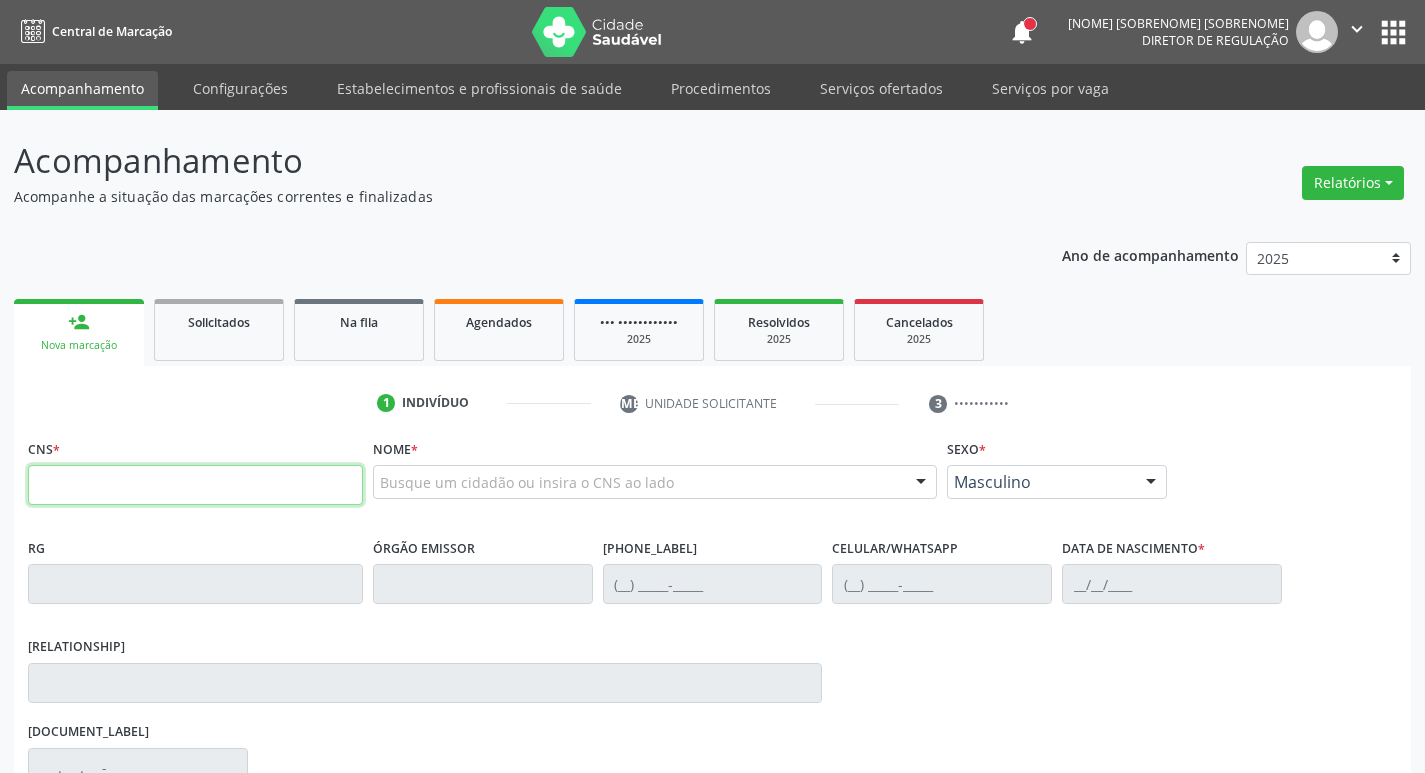 click at bounding box center (195, 485) 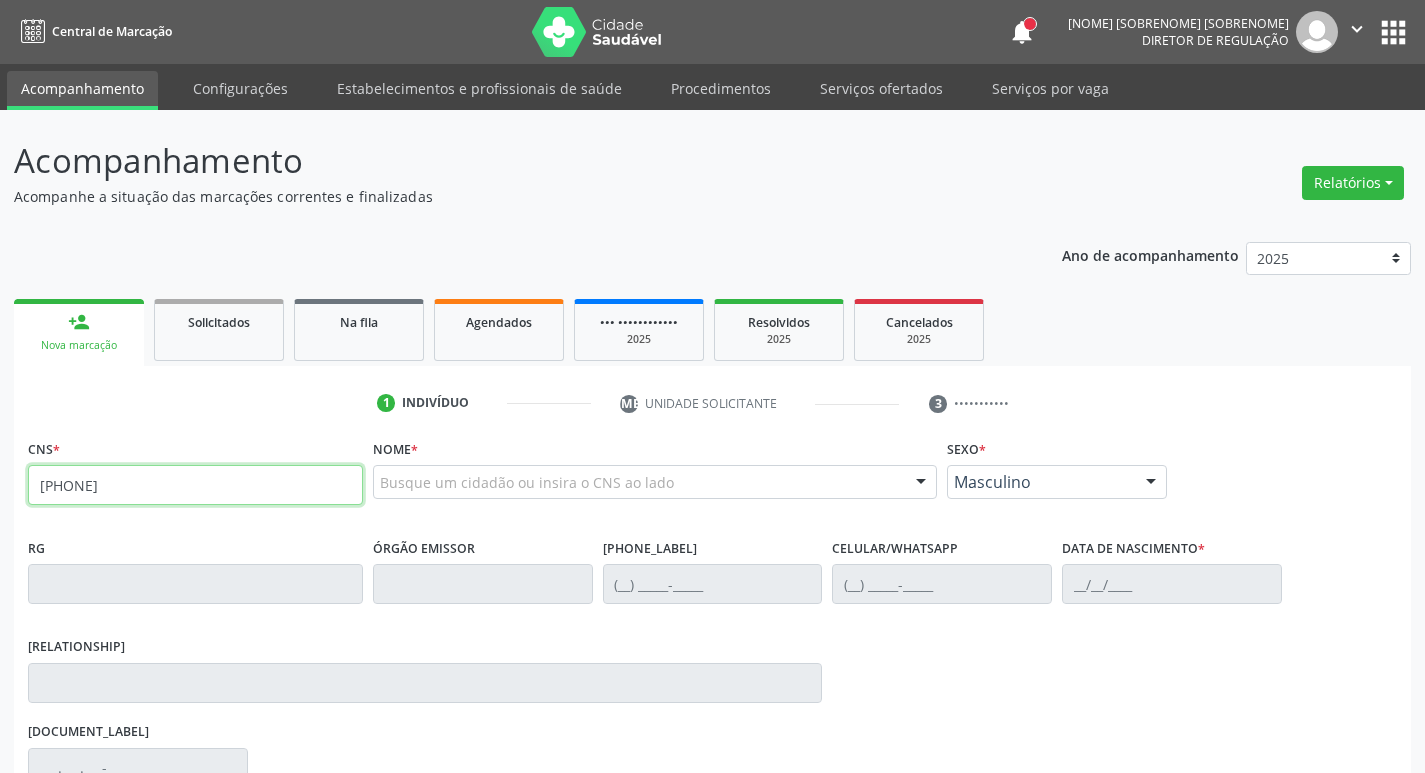 type on "[PHONE]" 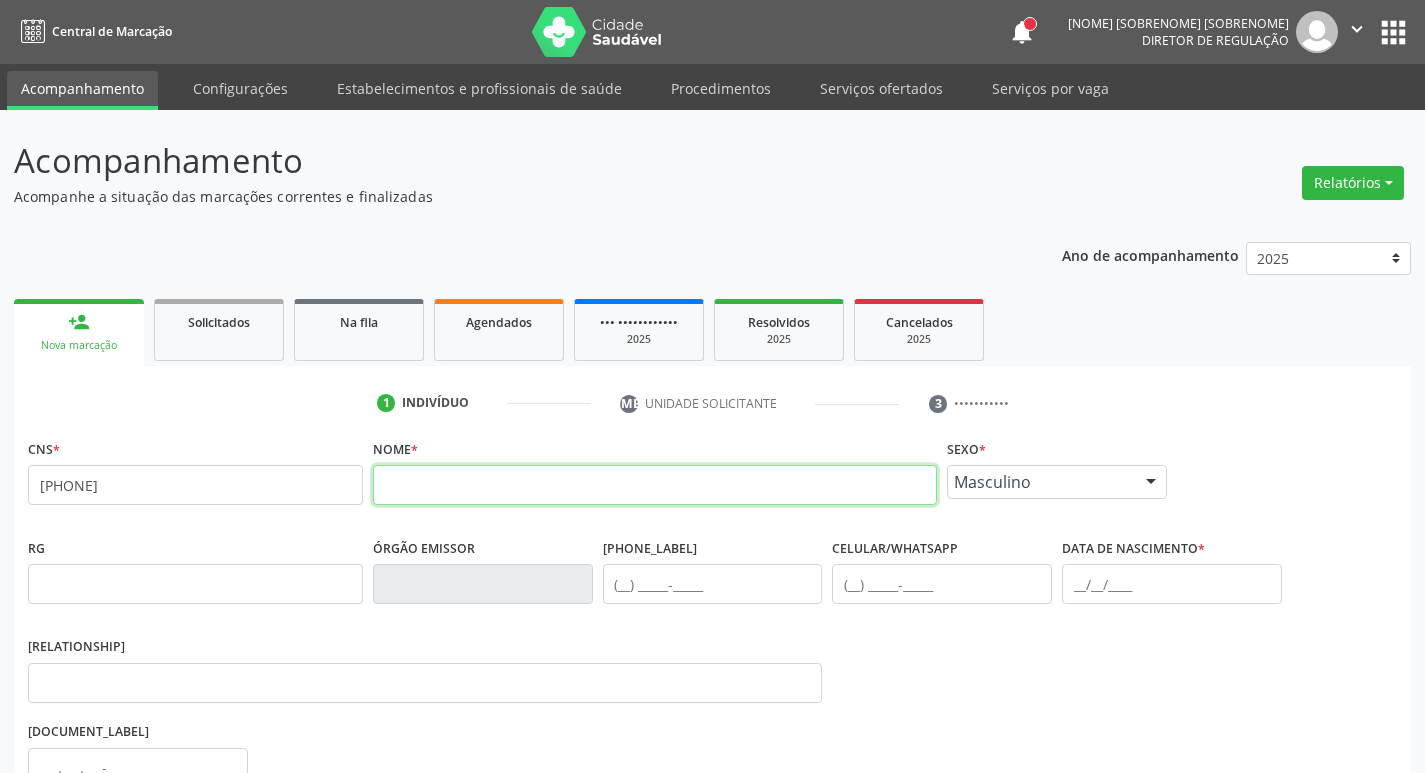 click at bounding box center (655, 485) 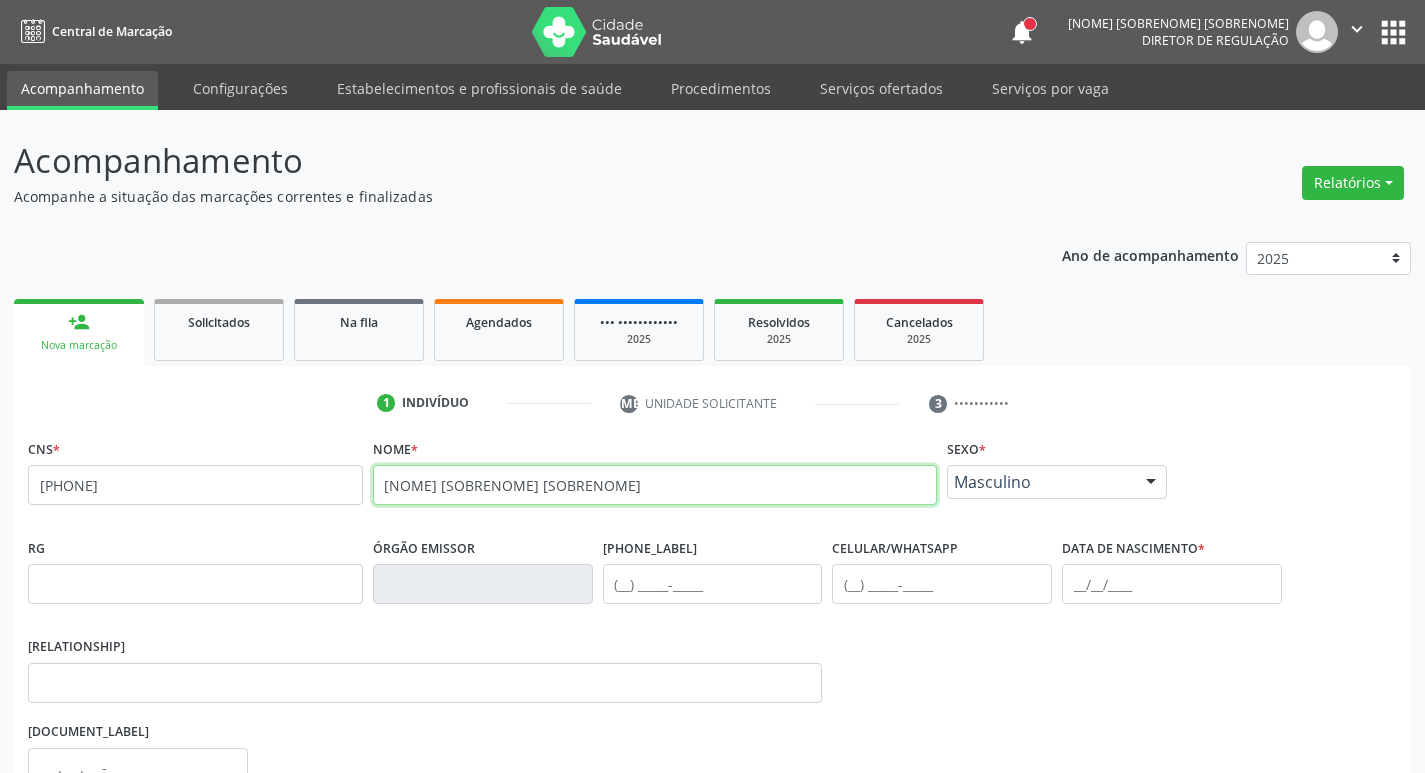 scroll, scrollTop: 297, scrollLeft: 0, axis: vertical 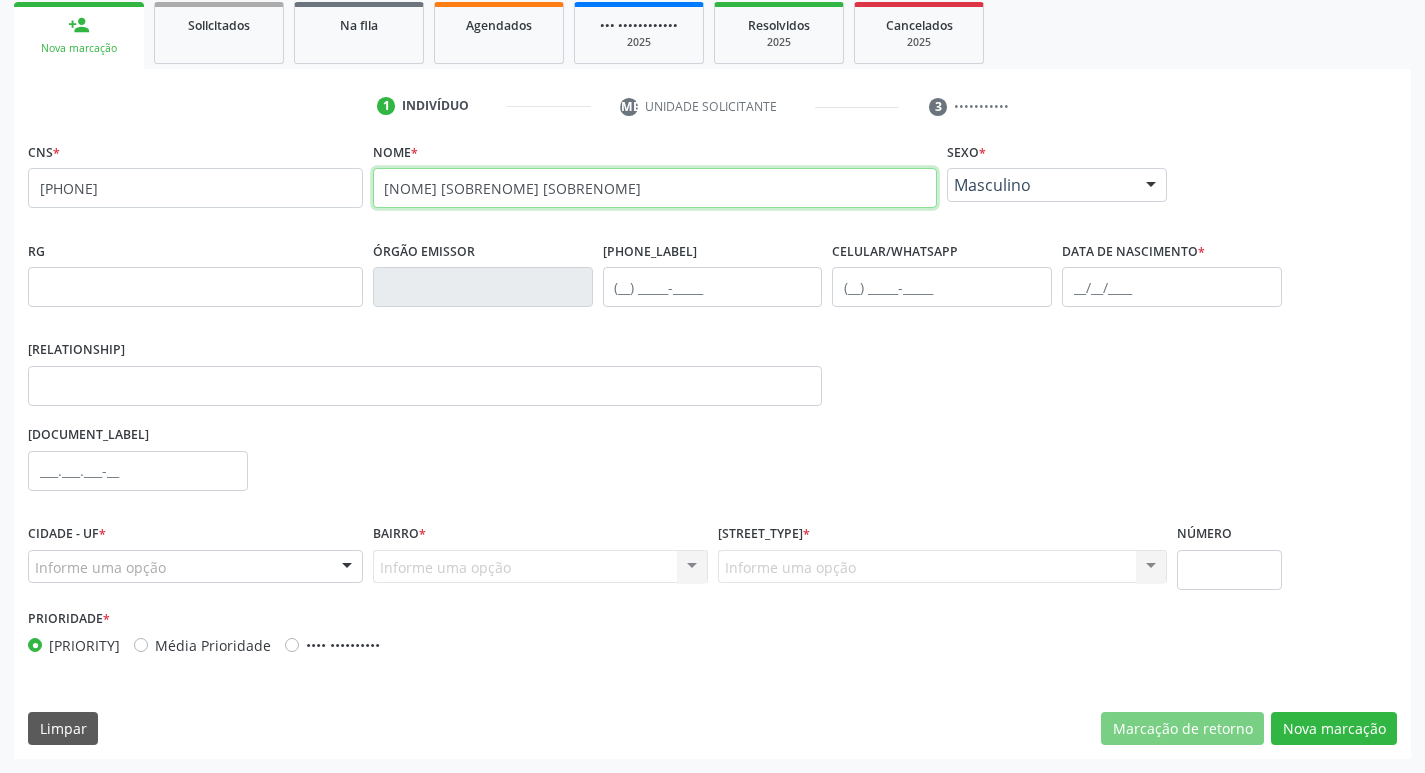 type on "[NOME] [SOBRENOME] [SOBRENOME]" 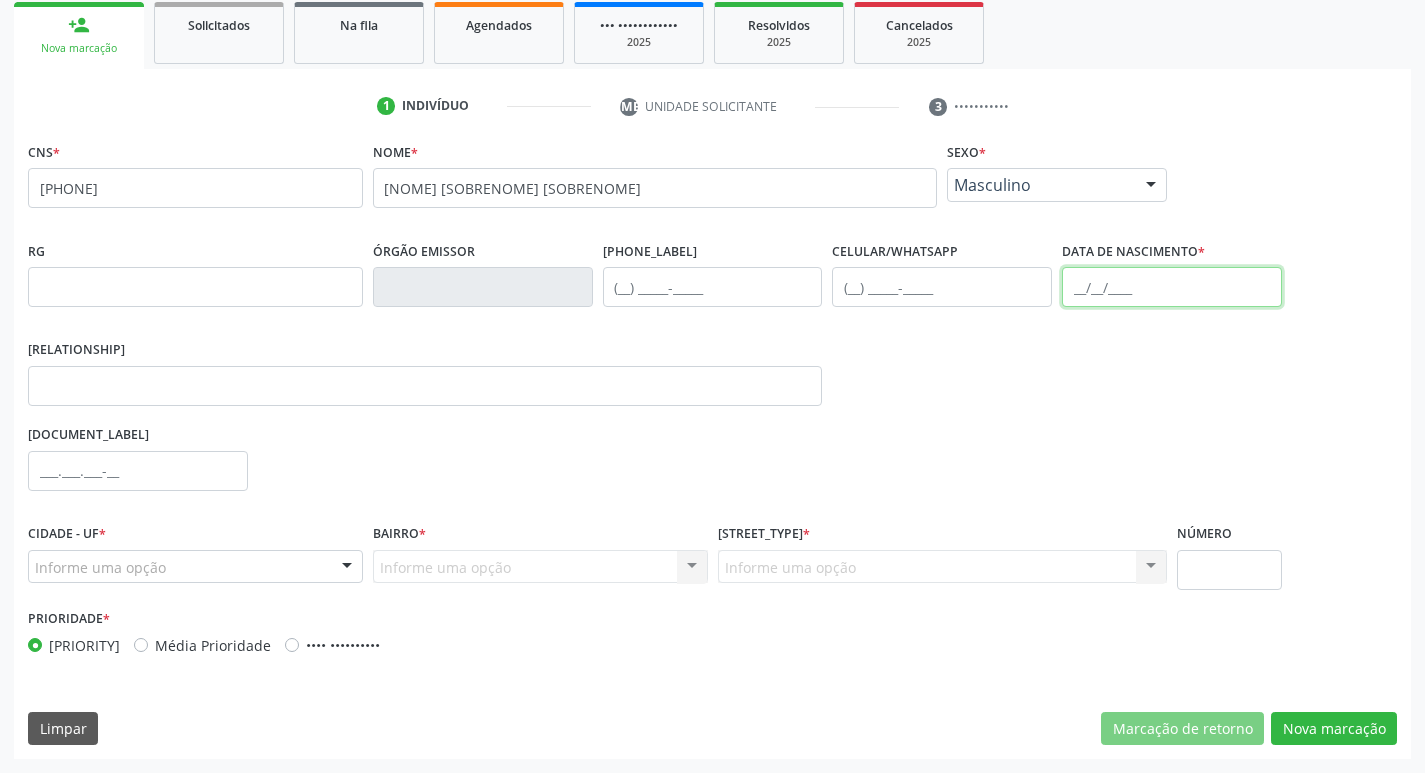 click at bounding box center [1172, 287] 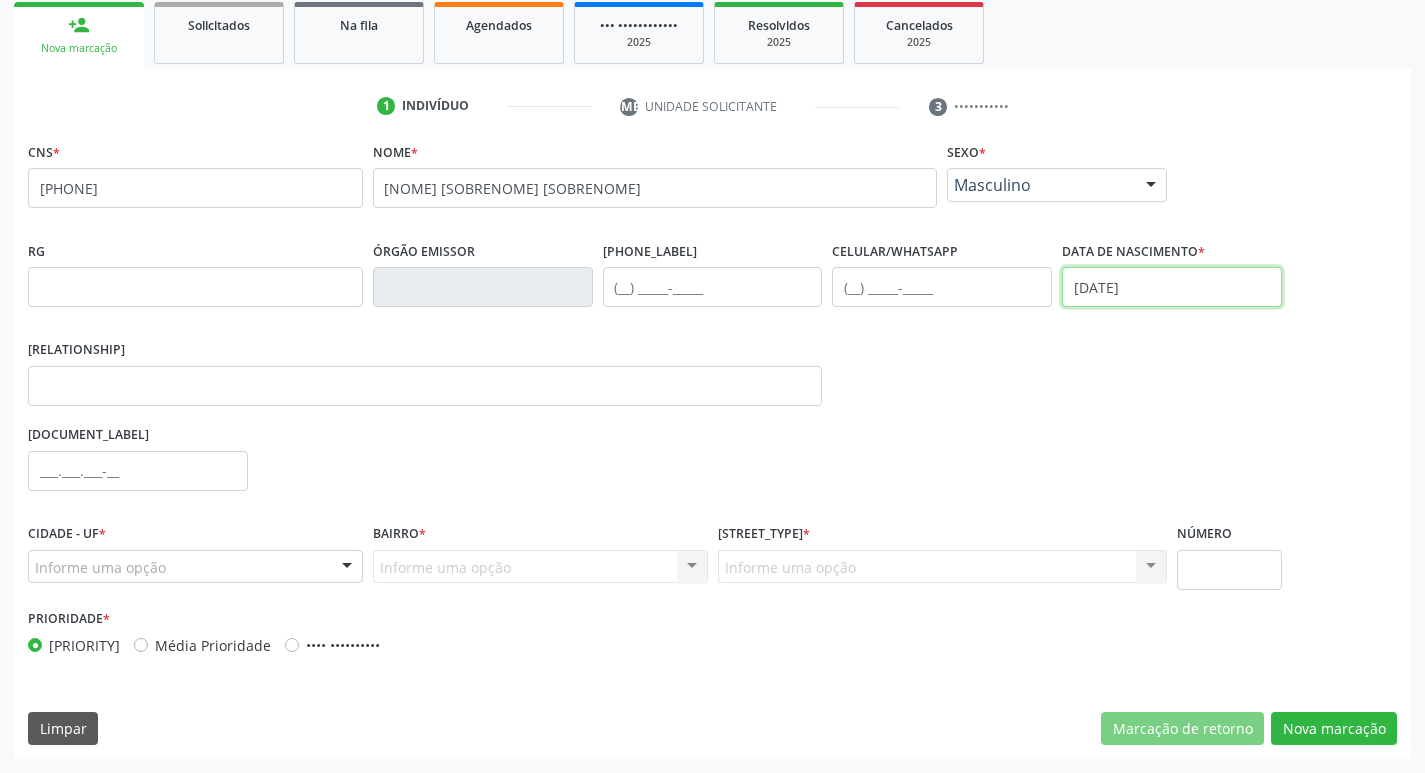 type on "[DATE]" 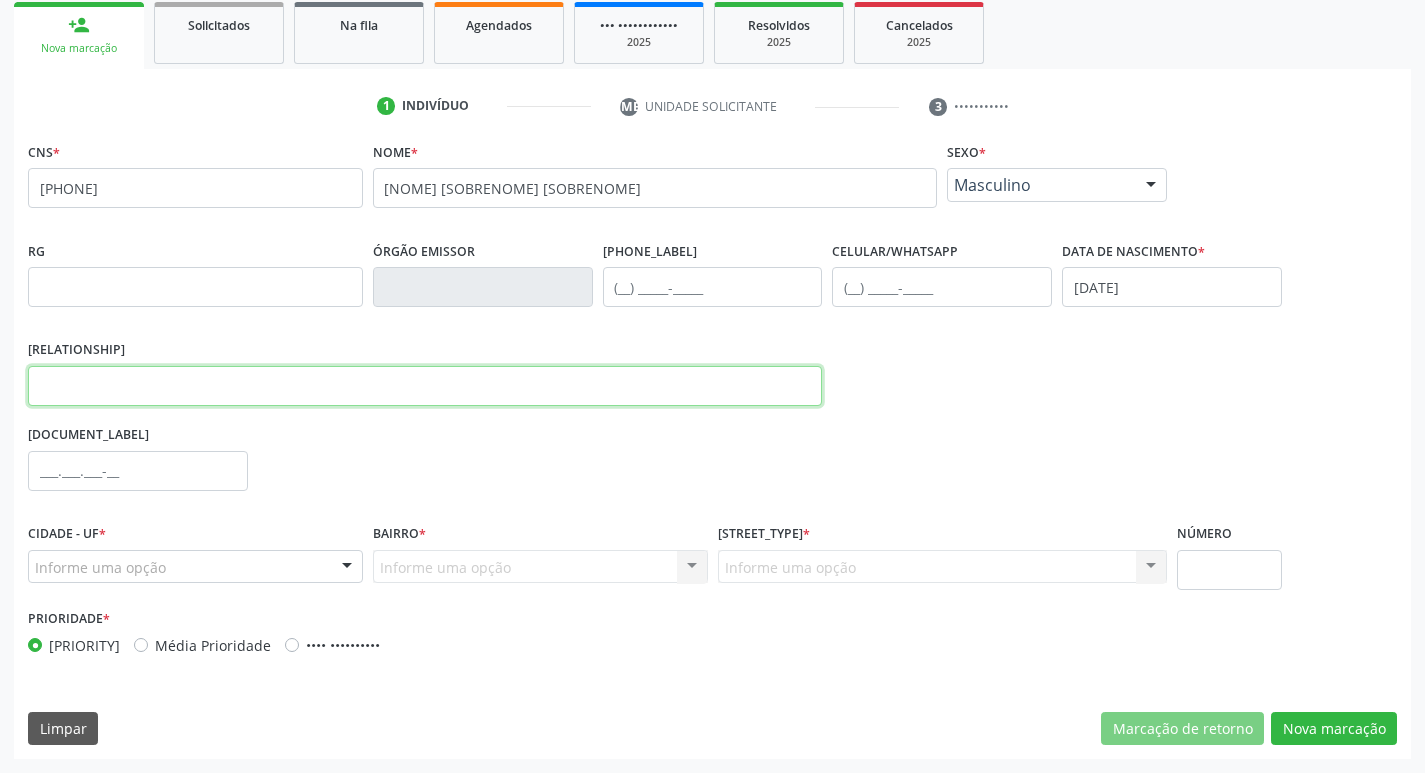 click at bounding box center [425, 386] 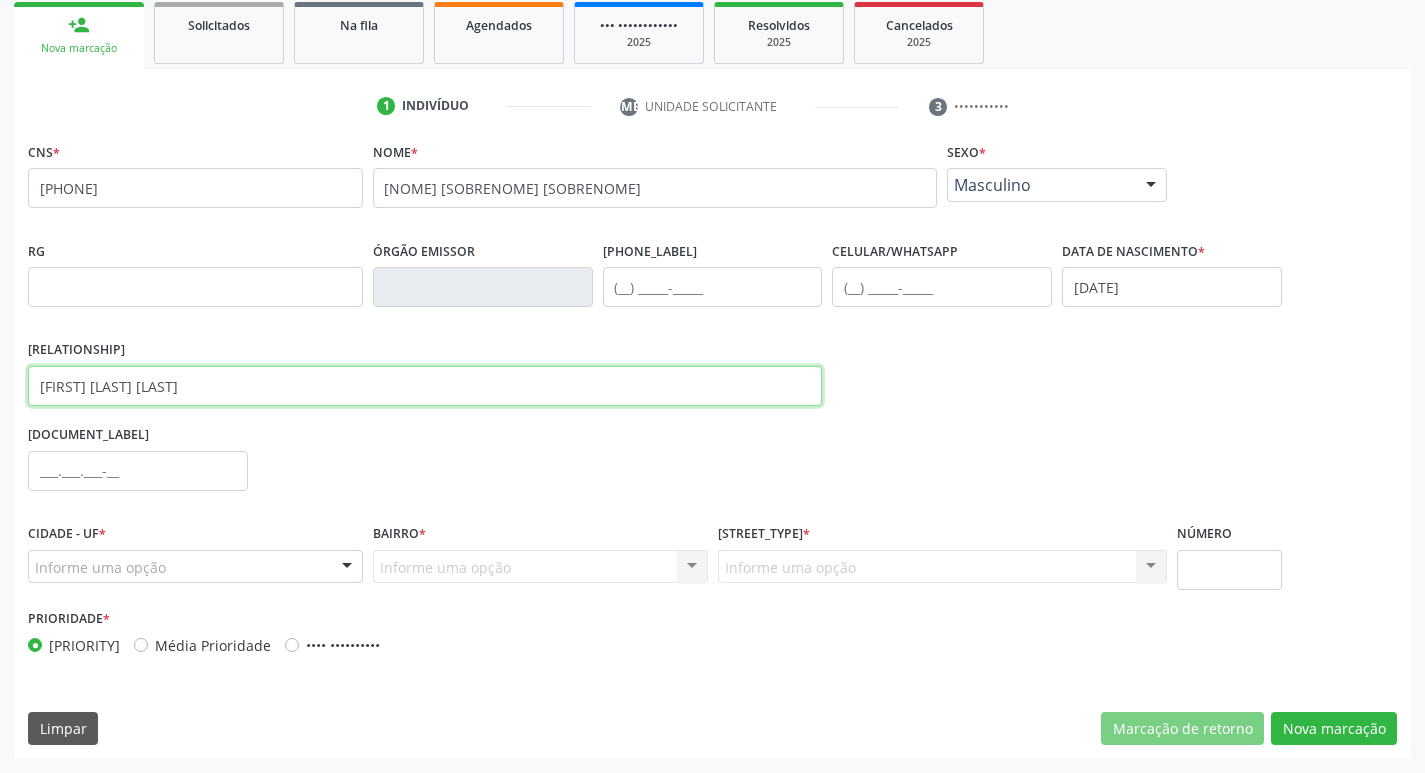 type on "[FIRST] [LAST] [LAST]" 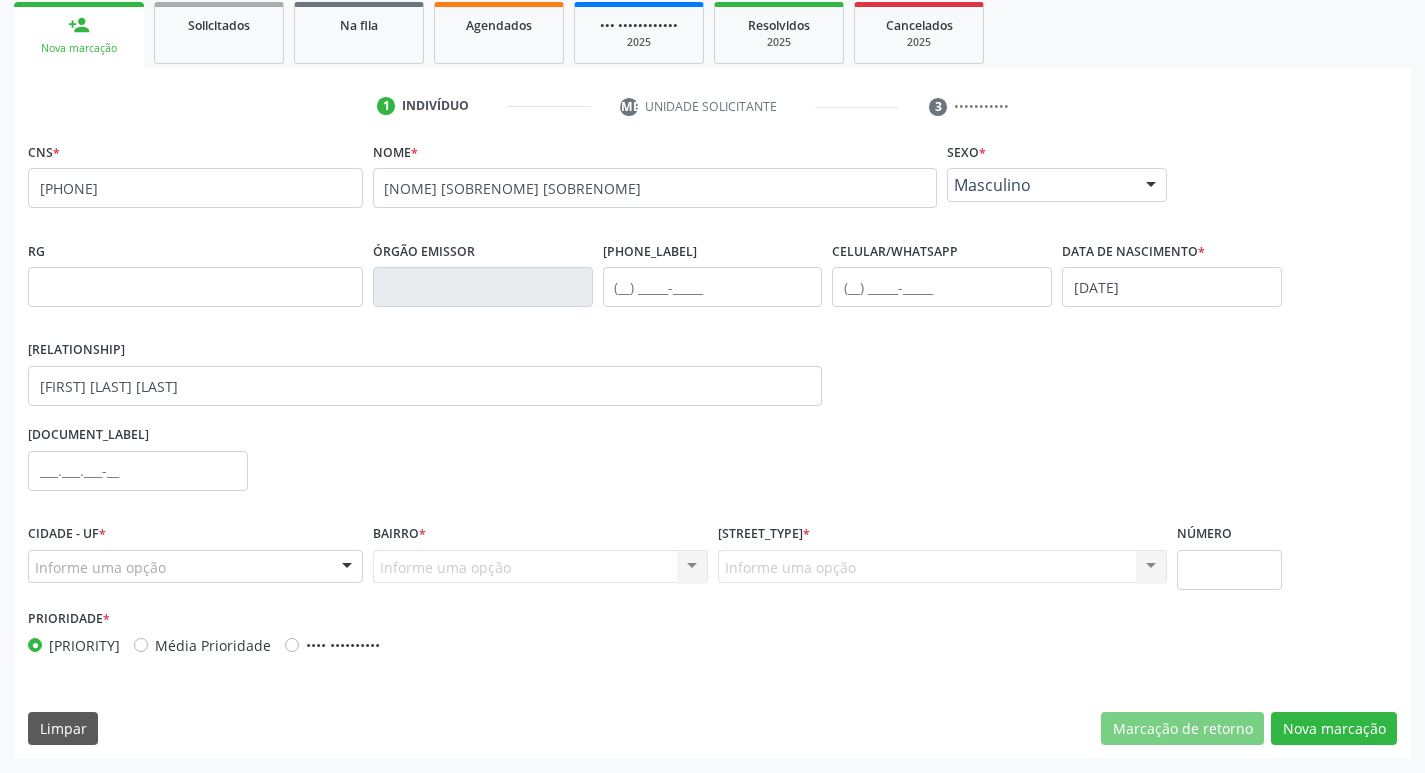 click on "Informe uma opção" at bounding box center (195, 567) 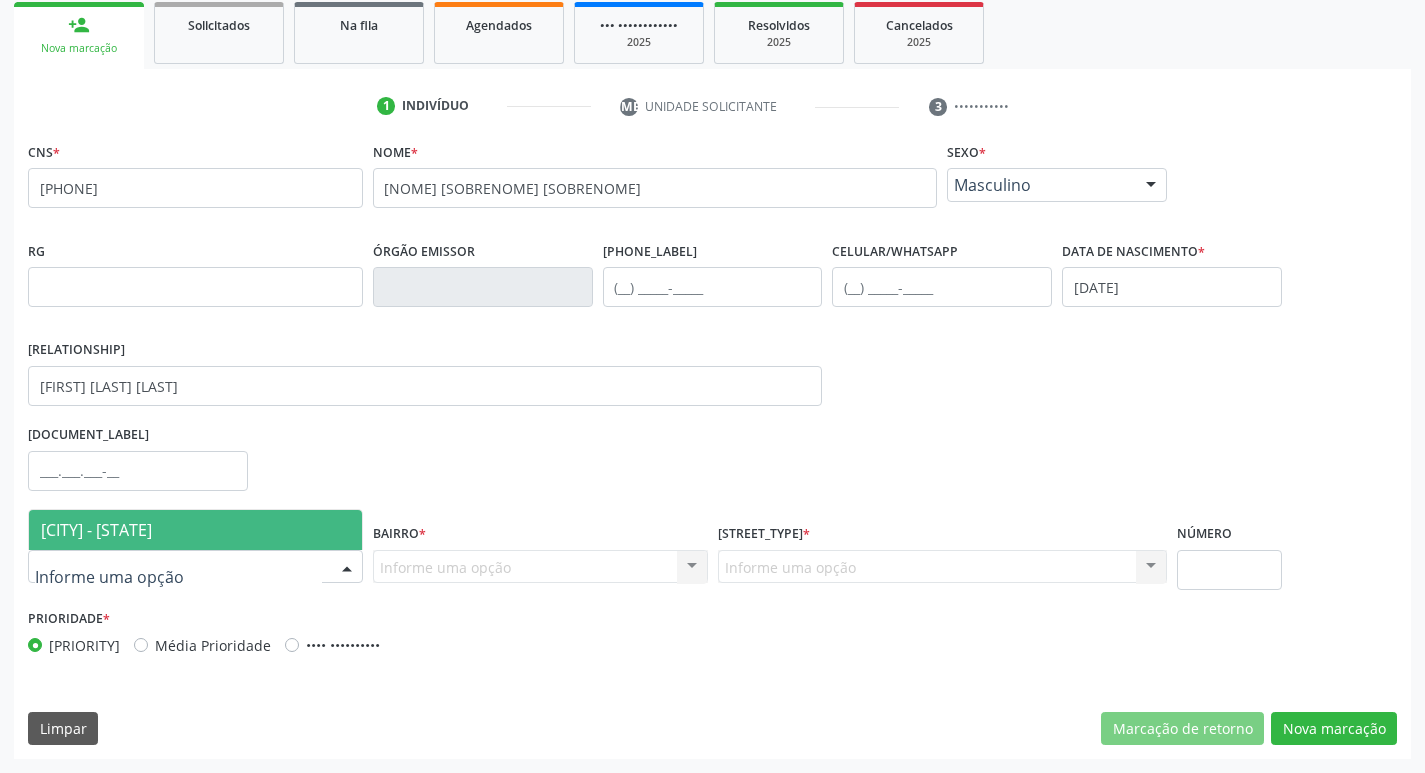 click on "[CITY] - [STATE]" at bounding box center [195, 530] 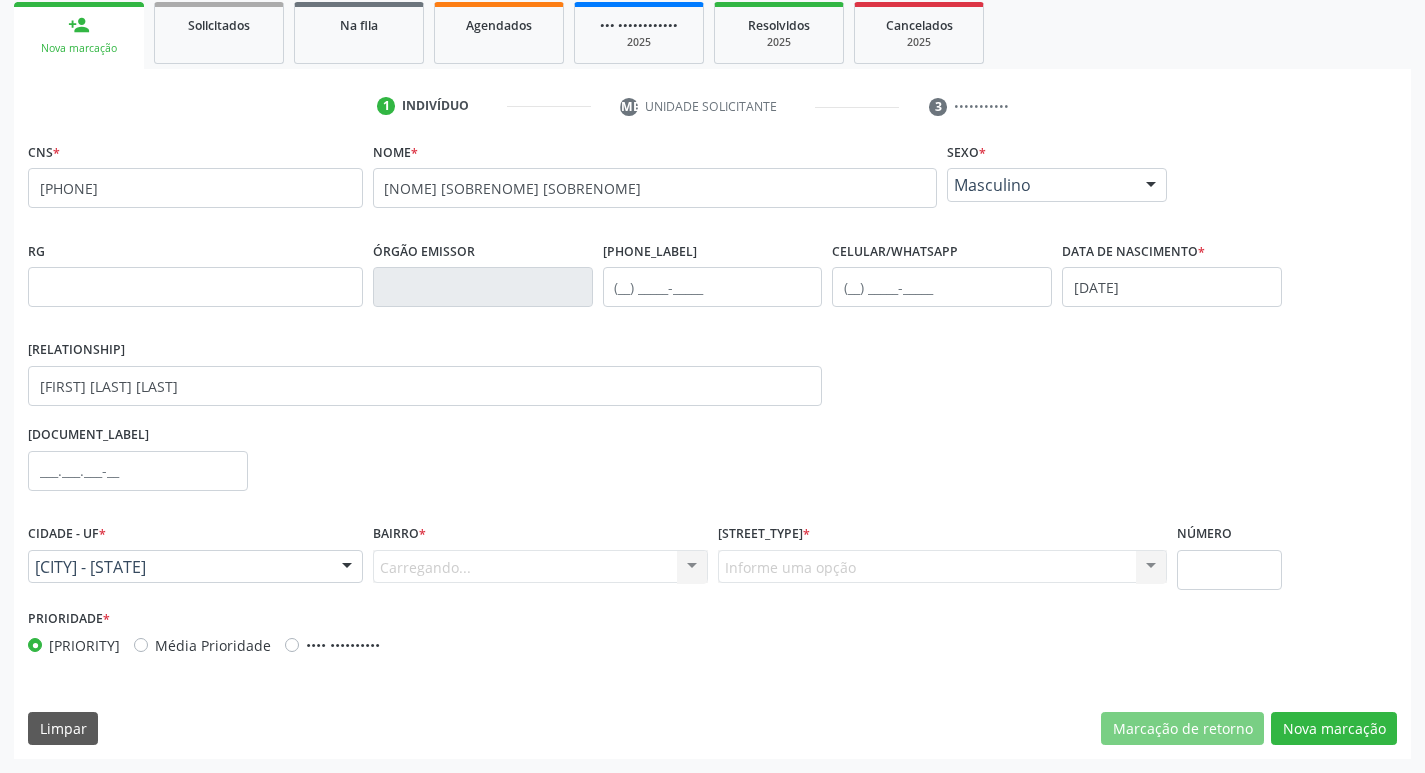 click on "Carregando...
Nenhum resultado encontrado para: "   "
Nenhuma opção encontrada. Digite para adicionar." at bounding box center (540, 567) 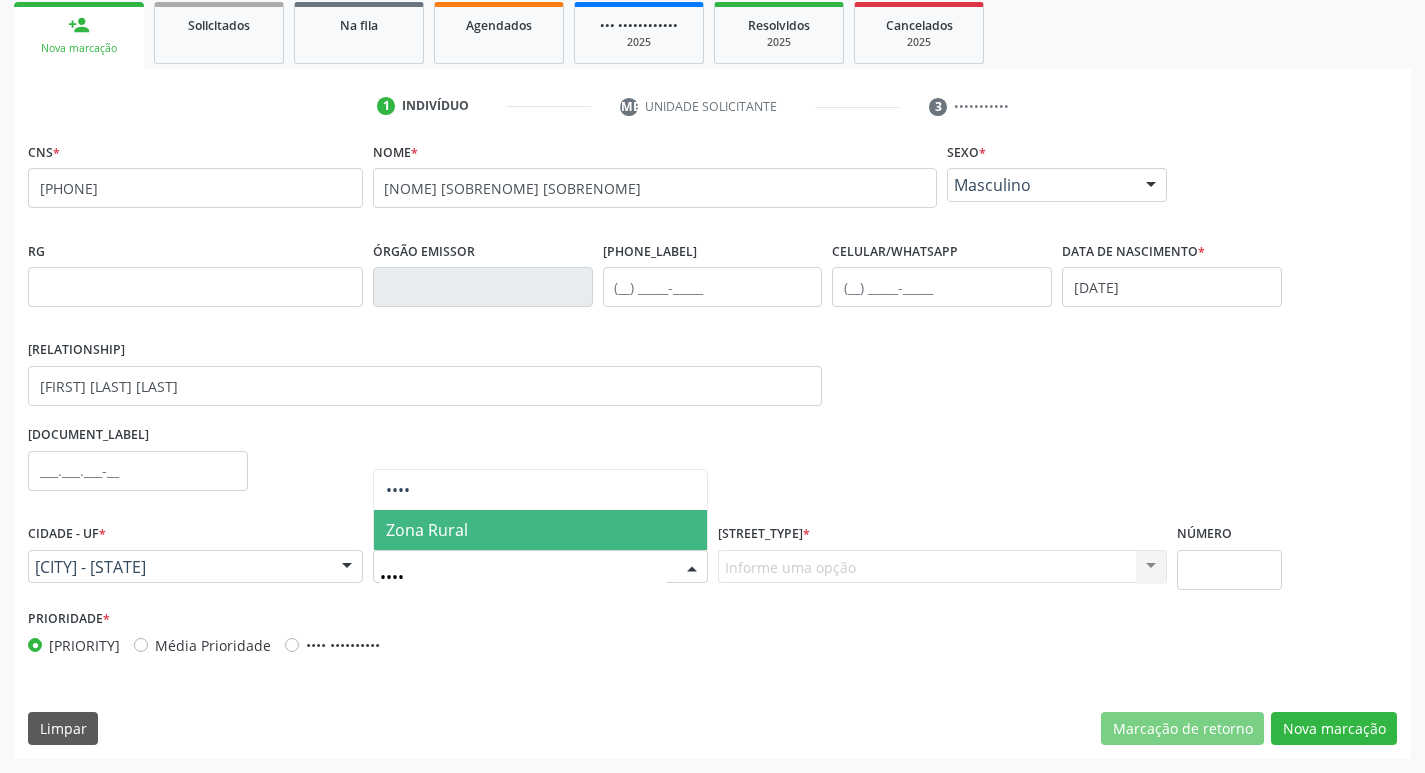 click on "Zona Rural" at bounding box center [427, 530] 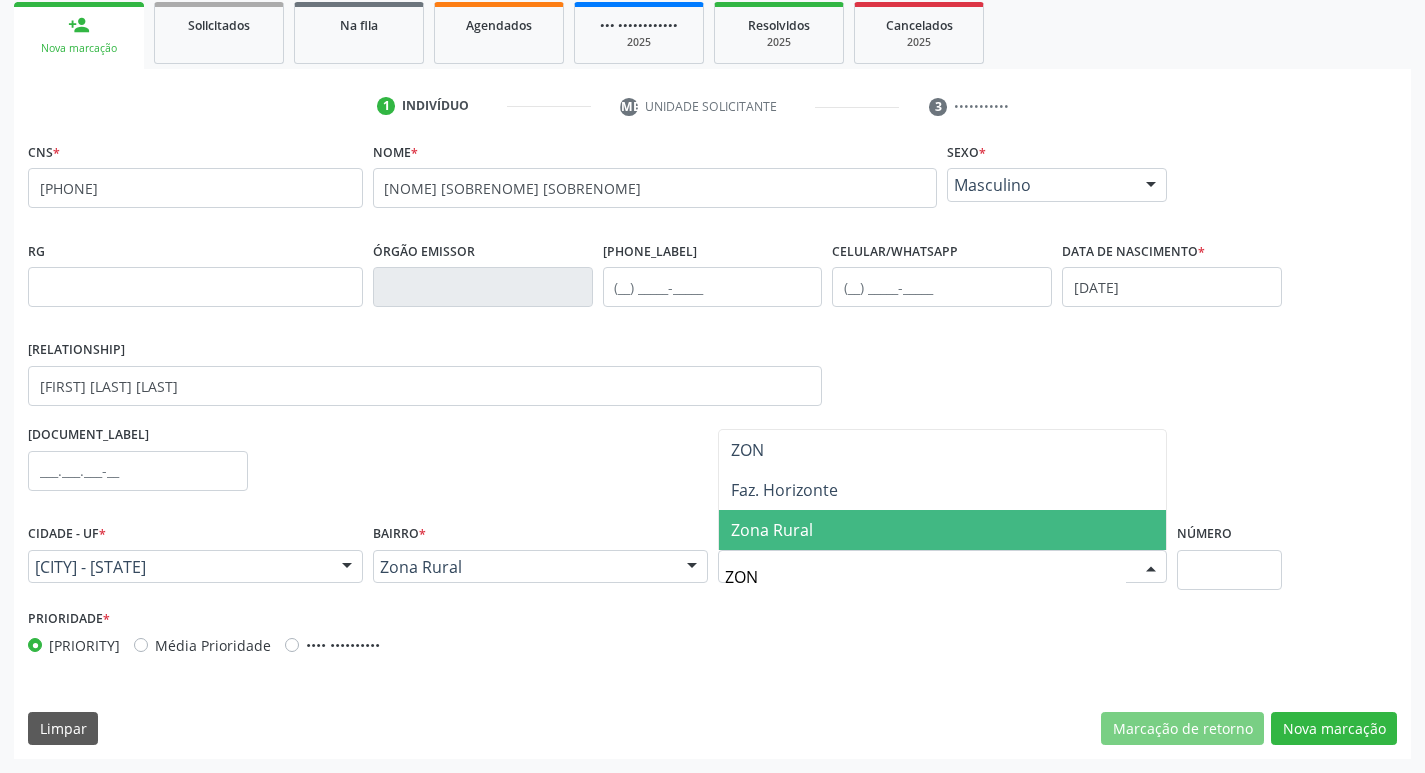 click on "Zona Rural" at bounding box center (943, 530) 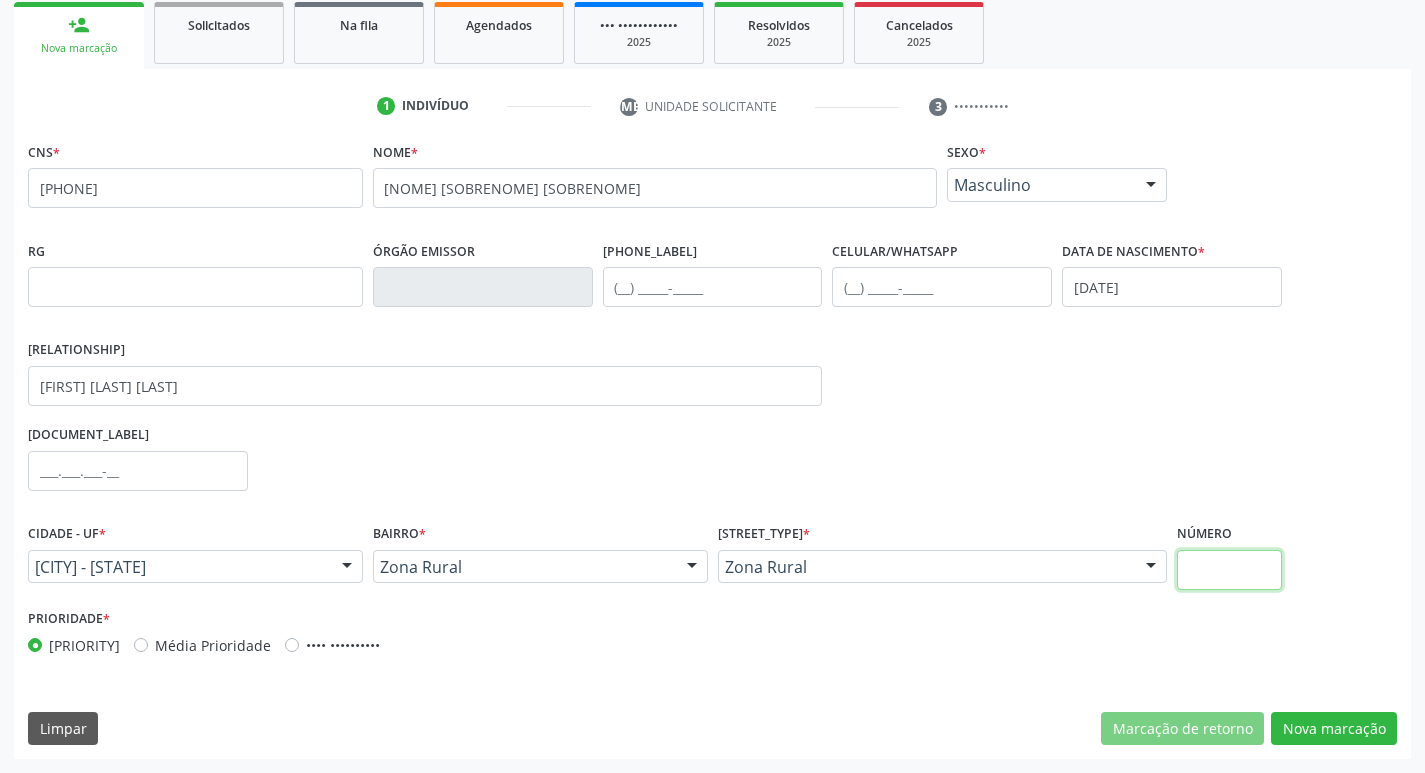 click at bounding box center (1229, 570) 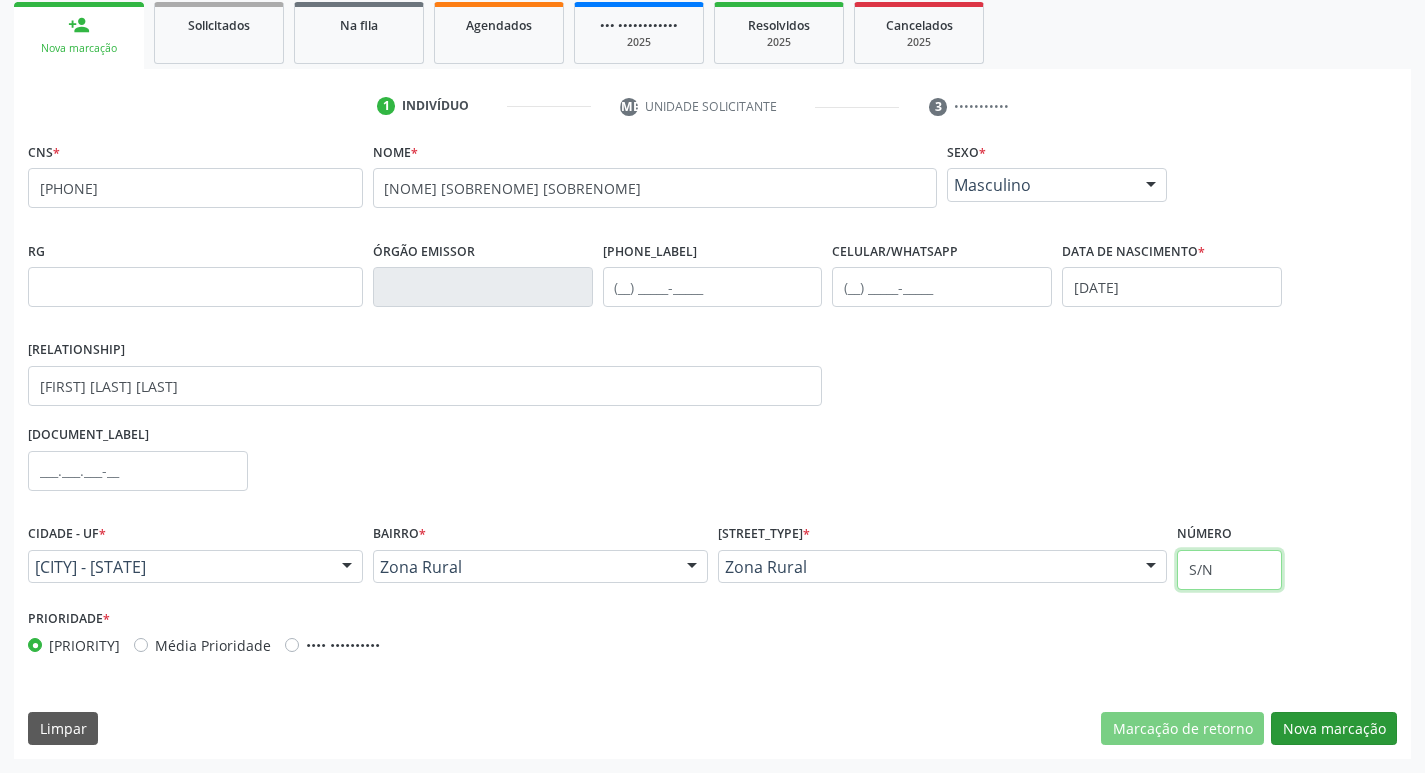 type on "S/N" 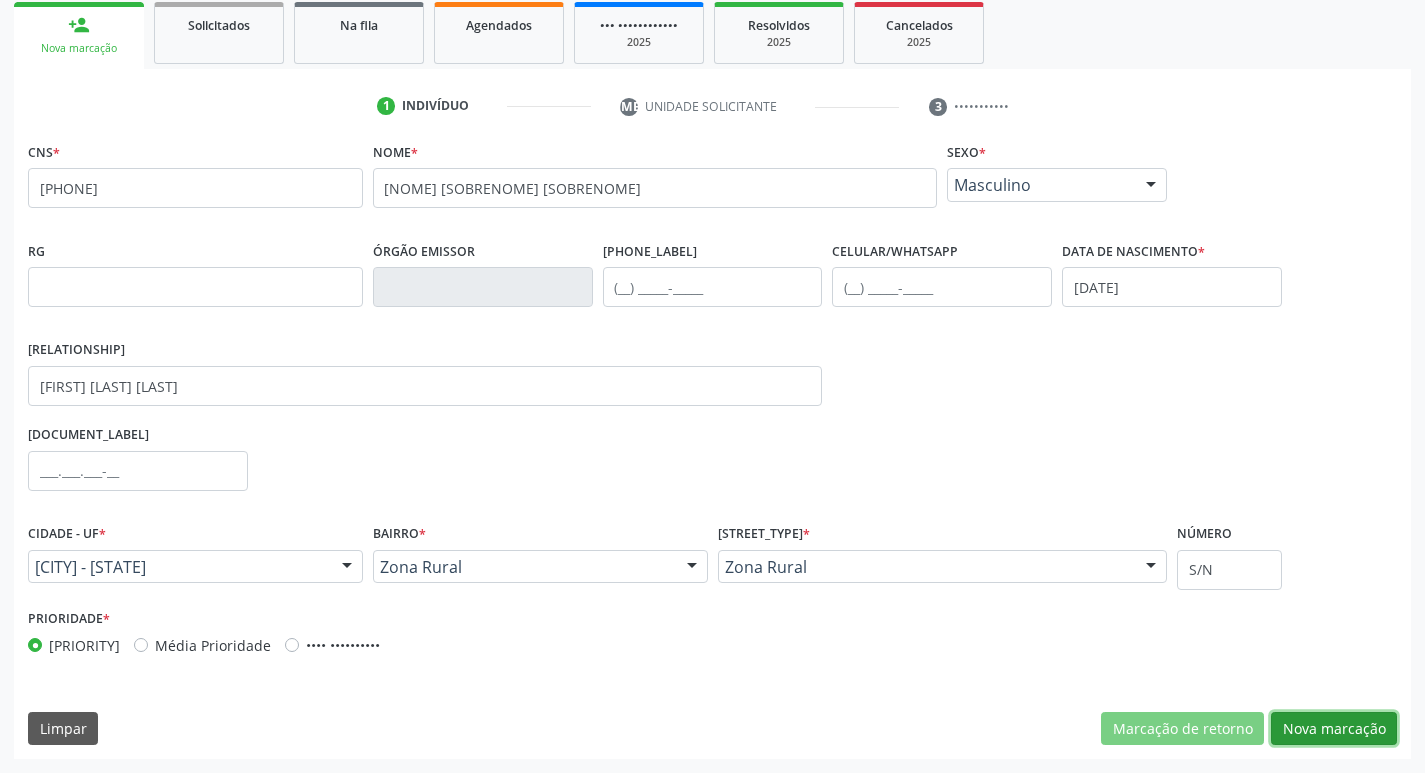 click on "Nova marcação" at bounding box center [1182, 729] 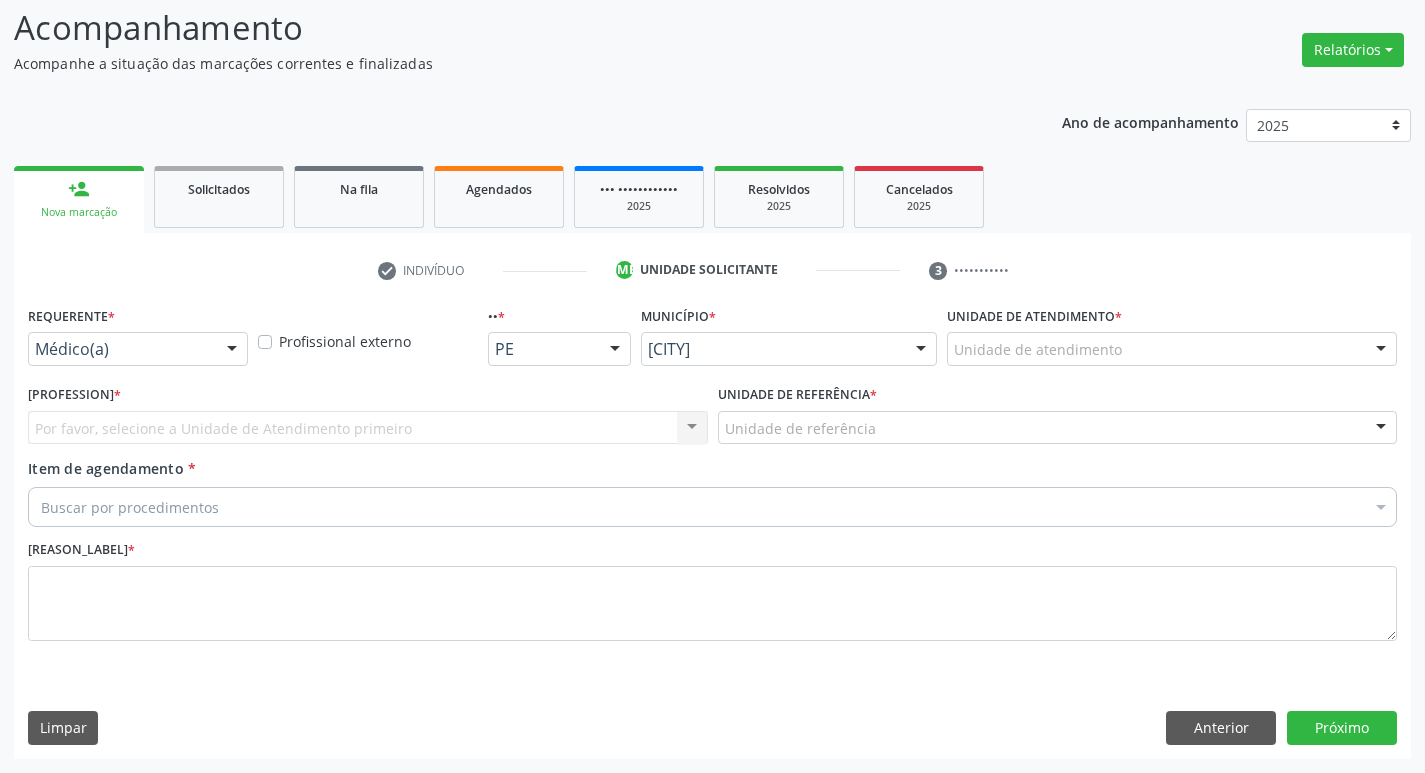 scroll, scrollTop: 133, scrollLeft: 0, axis: vertical 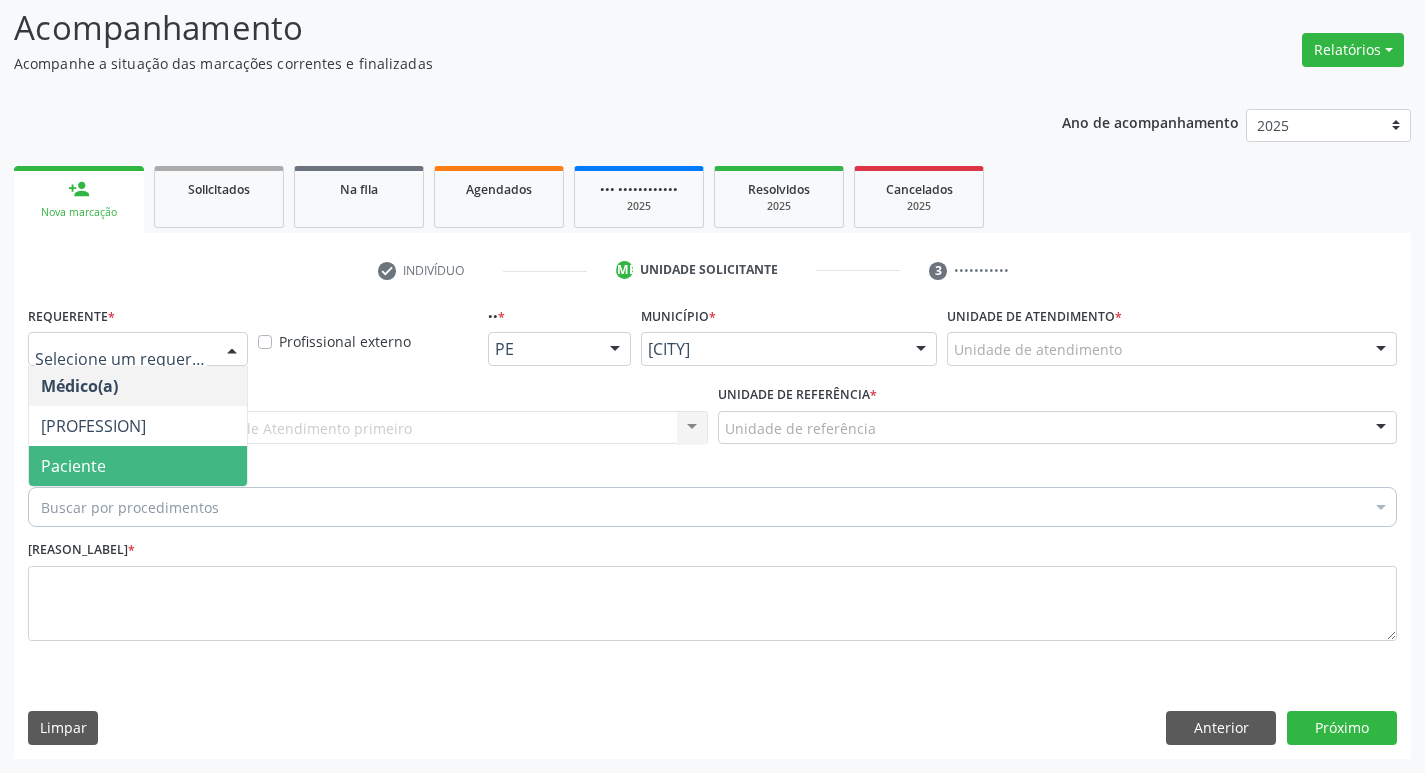 click on "Paciente" at bounding box center (138, 466) 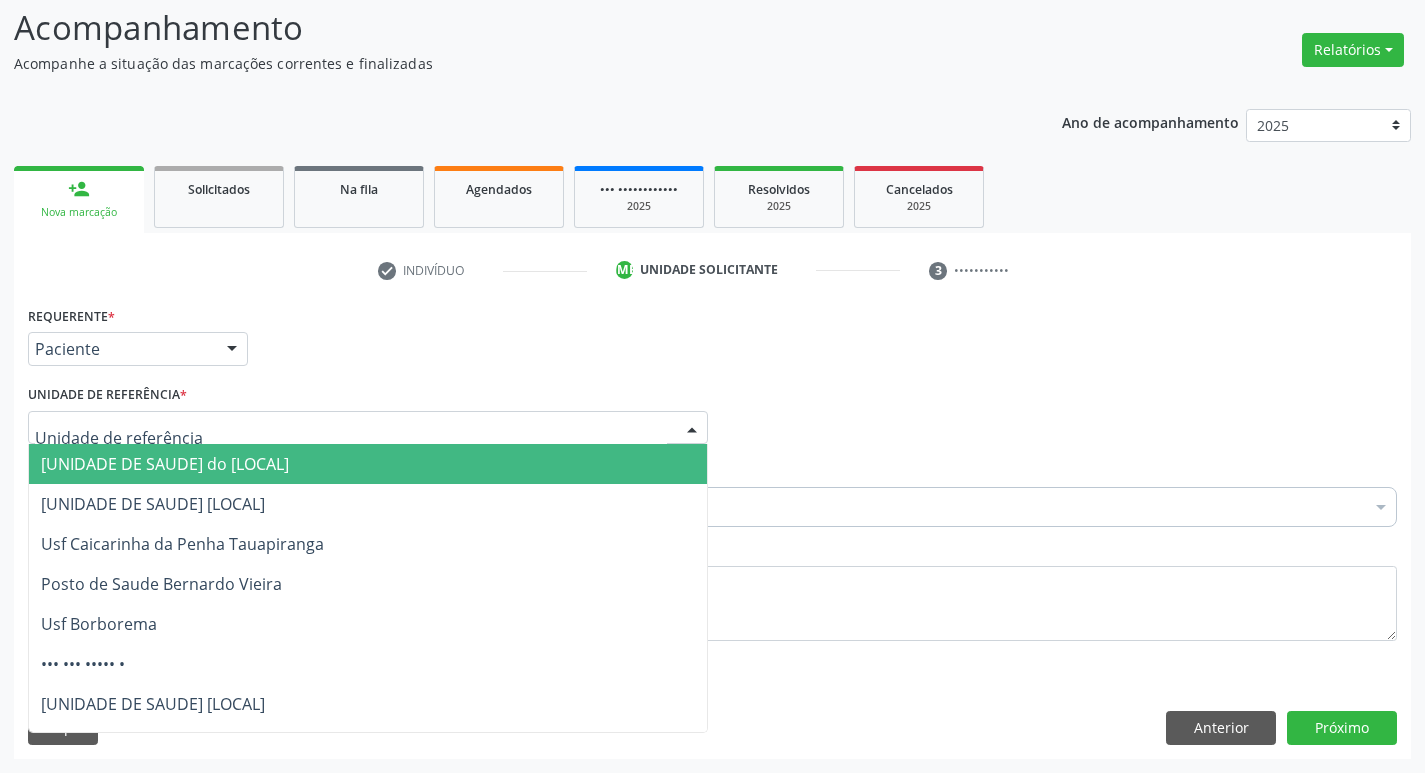 click at bounding box center (368, 428) 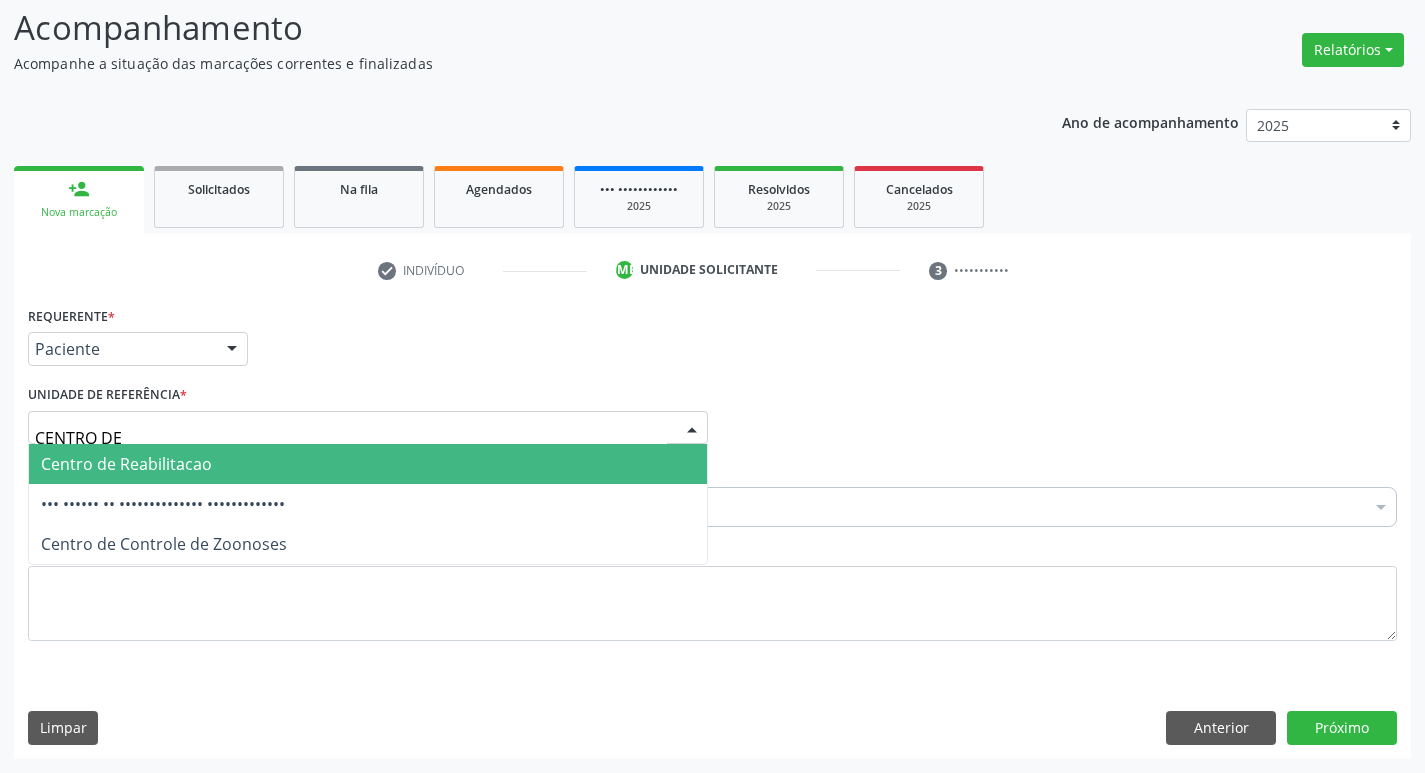 click on "Centro de Reabilitacao" at bounding box center (126, 464) 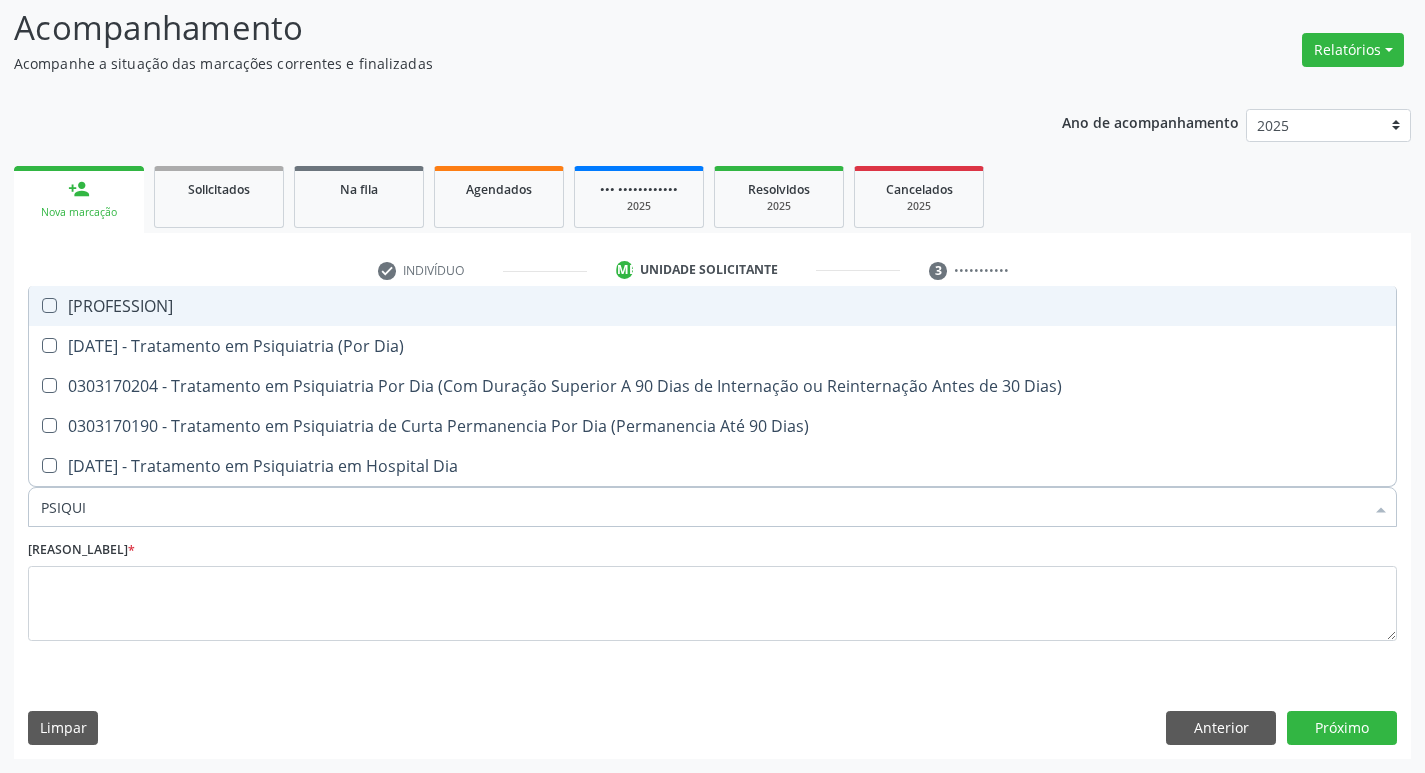 click on "[PROFESSION]" at bounding box center [712, 306] 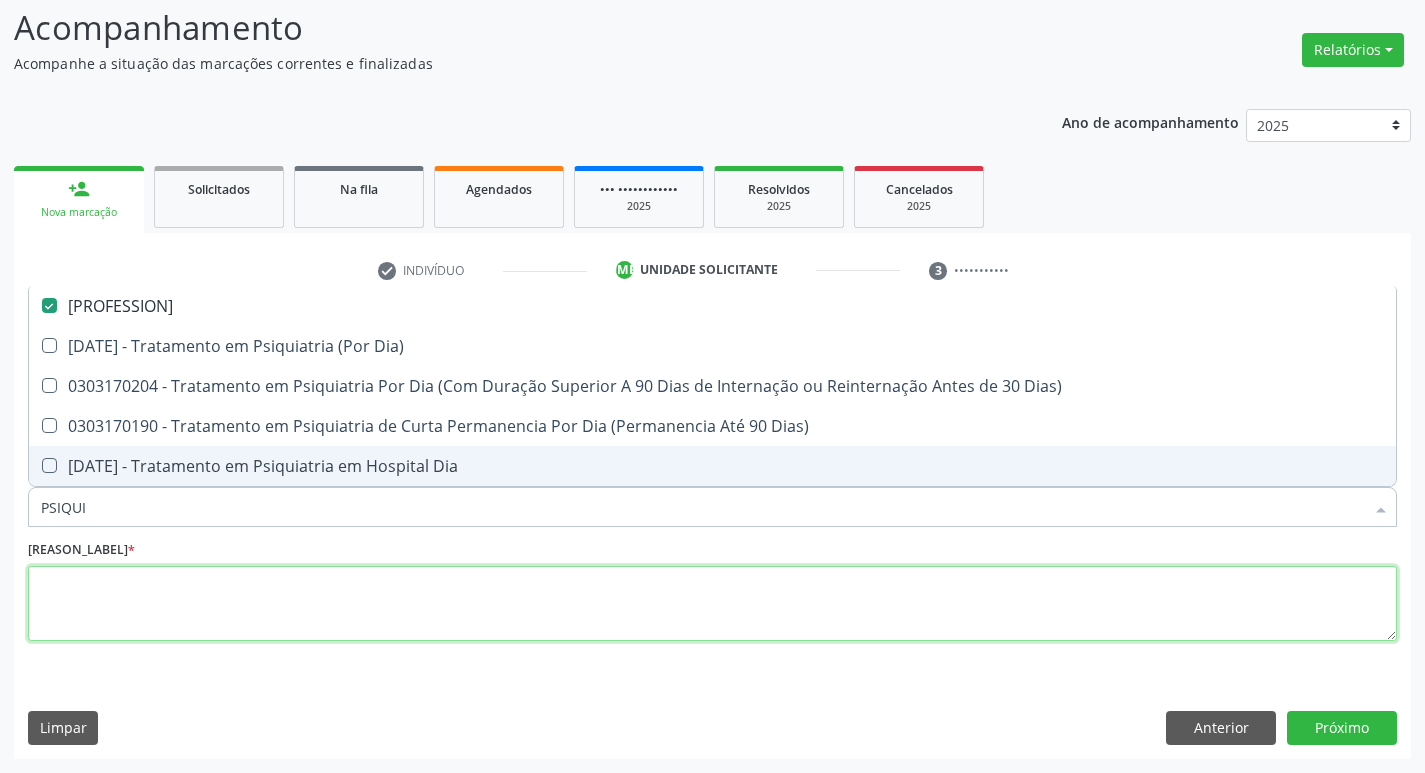 click at bounding box center [712, 604] 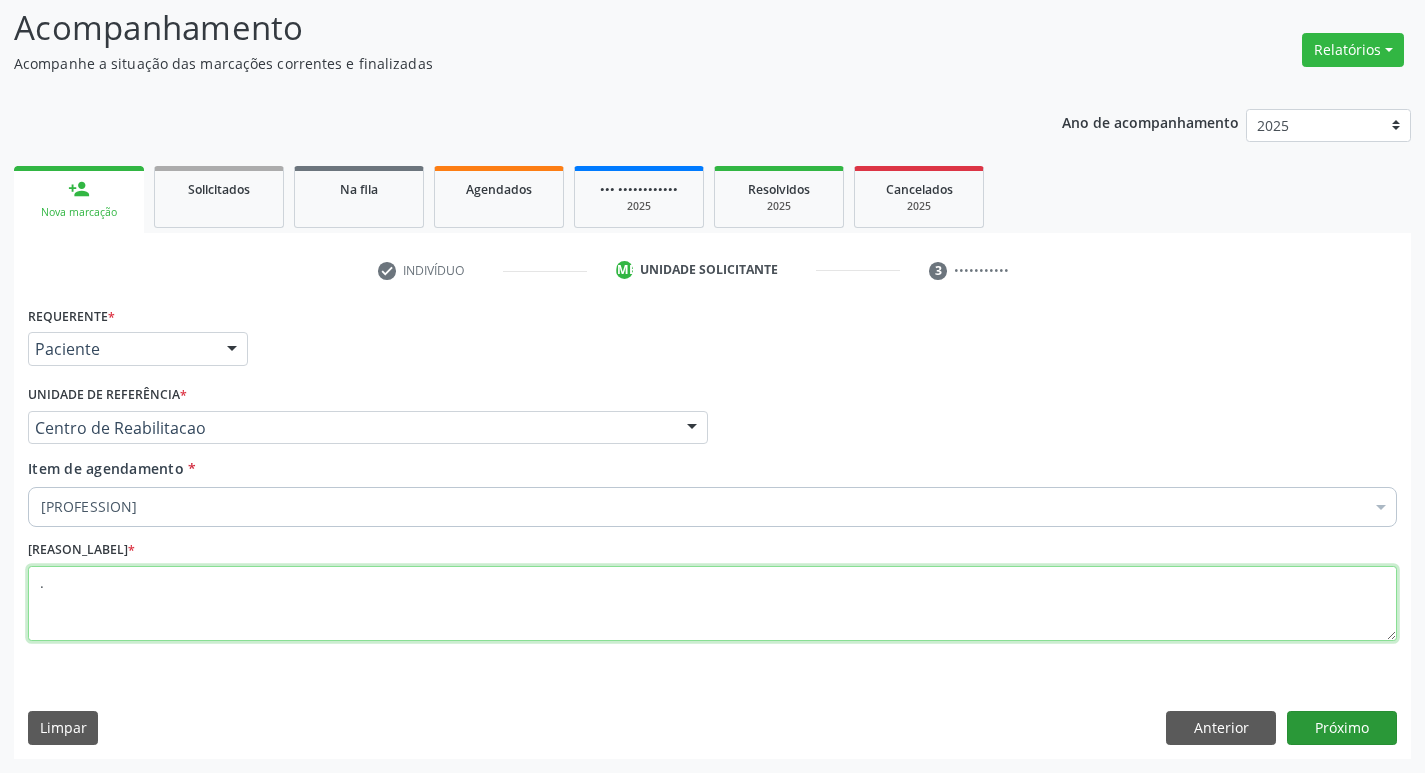 type on "." 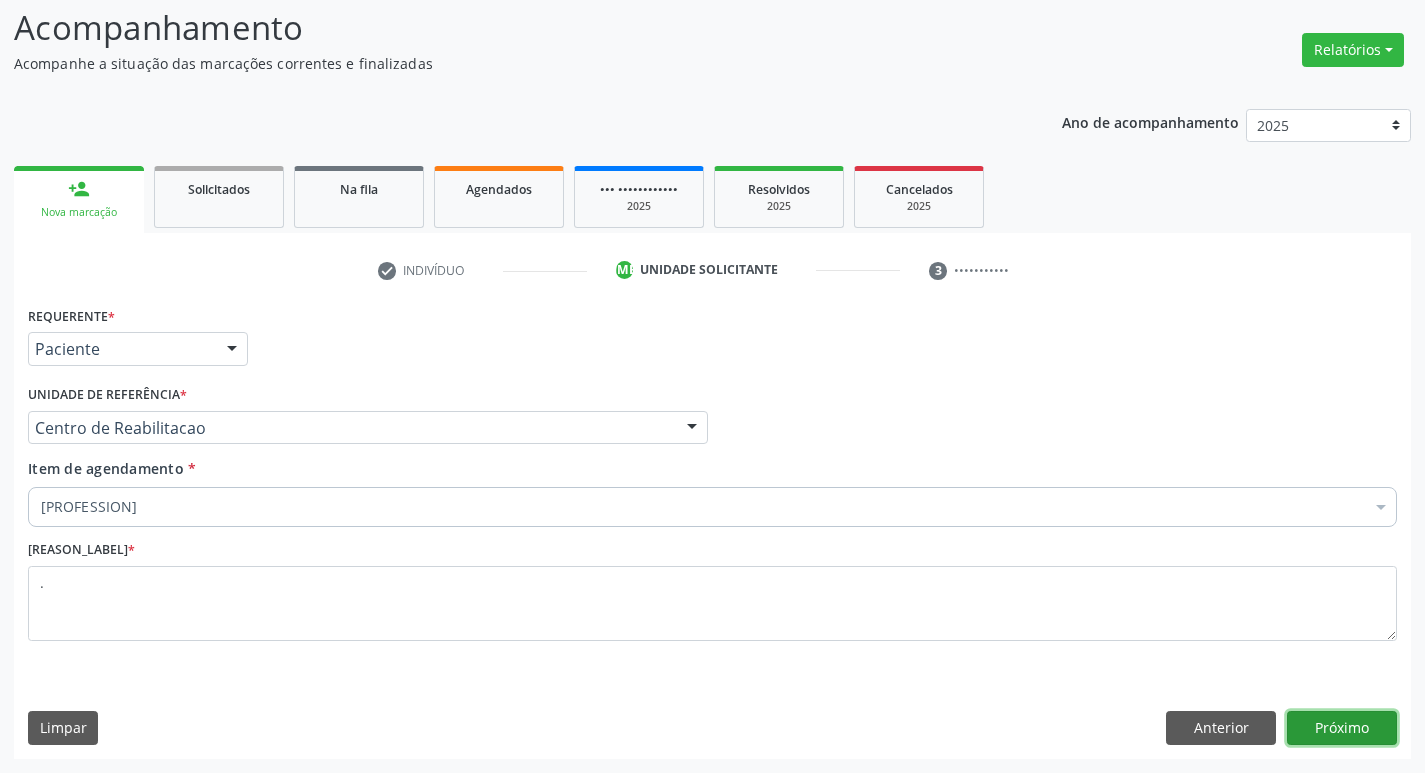 click on "Próximo" at bounding box center (1342, 728) 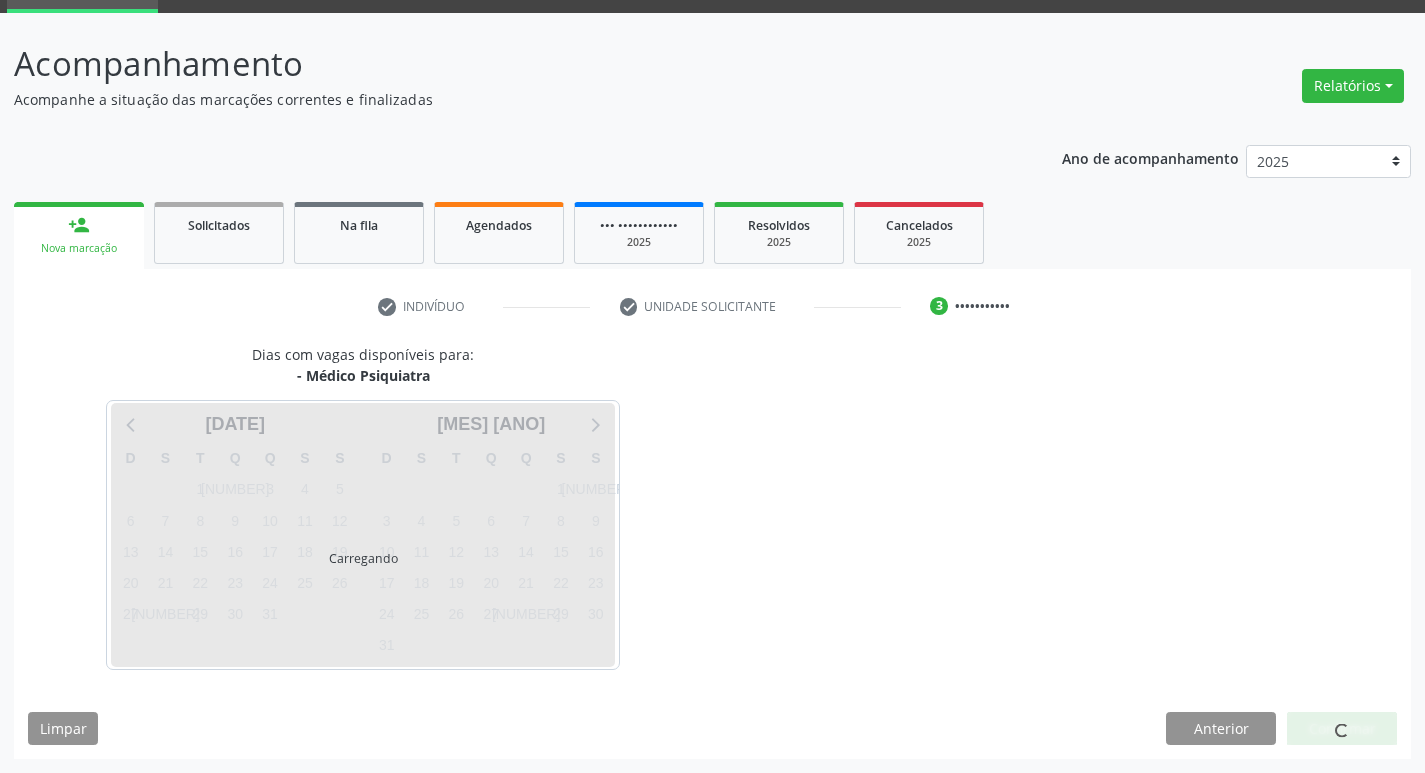 scroll, scrollTop: 97, scrollLeft: 0, axis: vertical 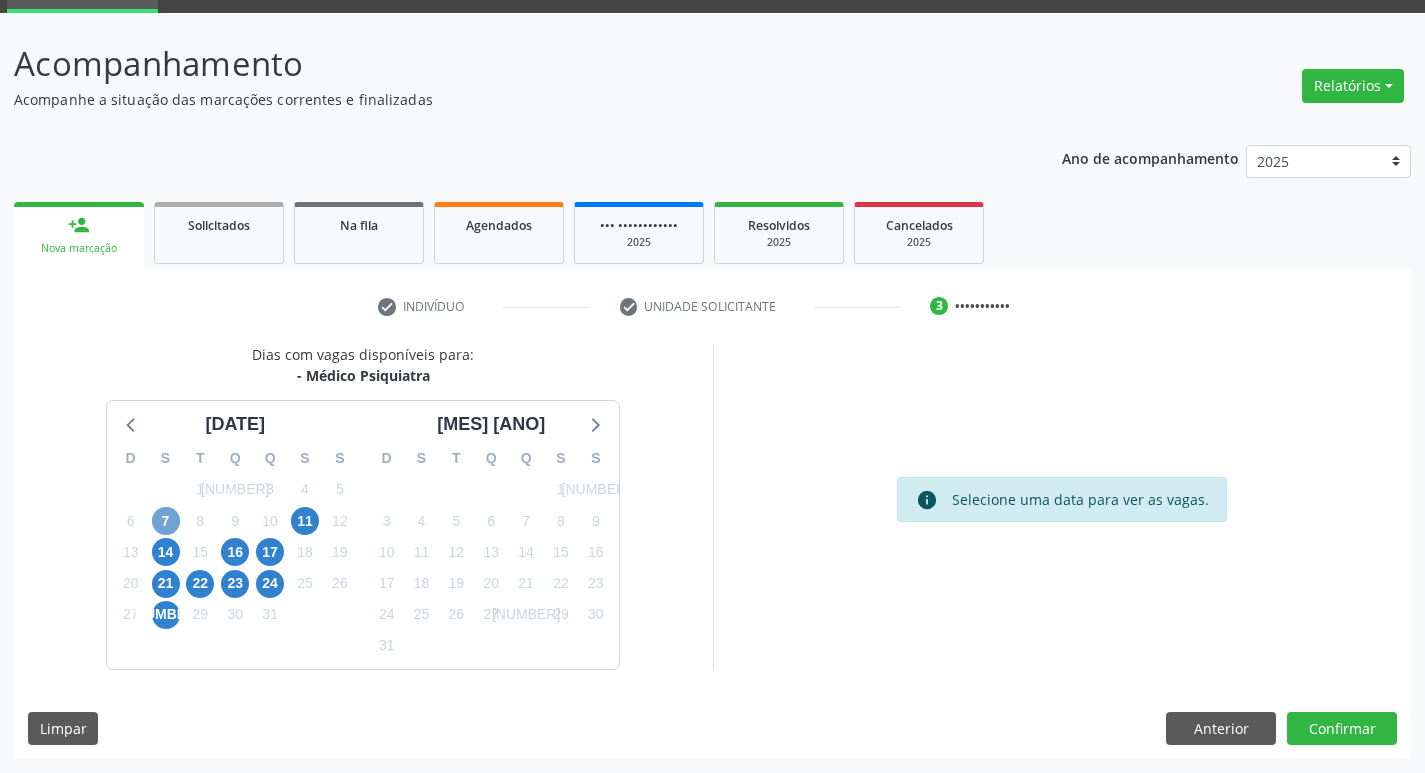 click on "7" at bounding box center [166, 521] 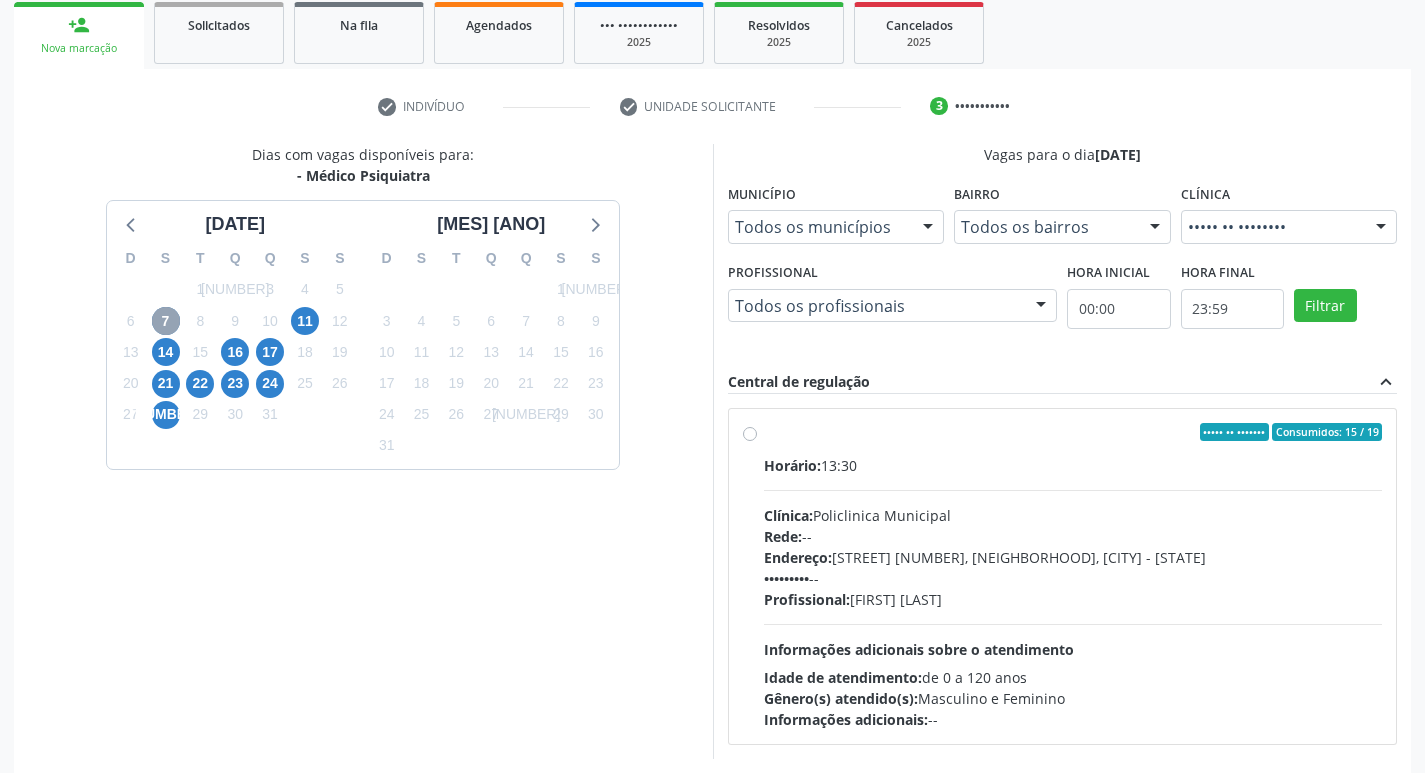 scroll, scrollTop: 386, scrollLeft: 0, axis: vertical 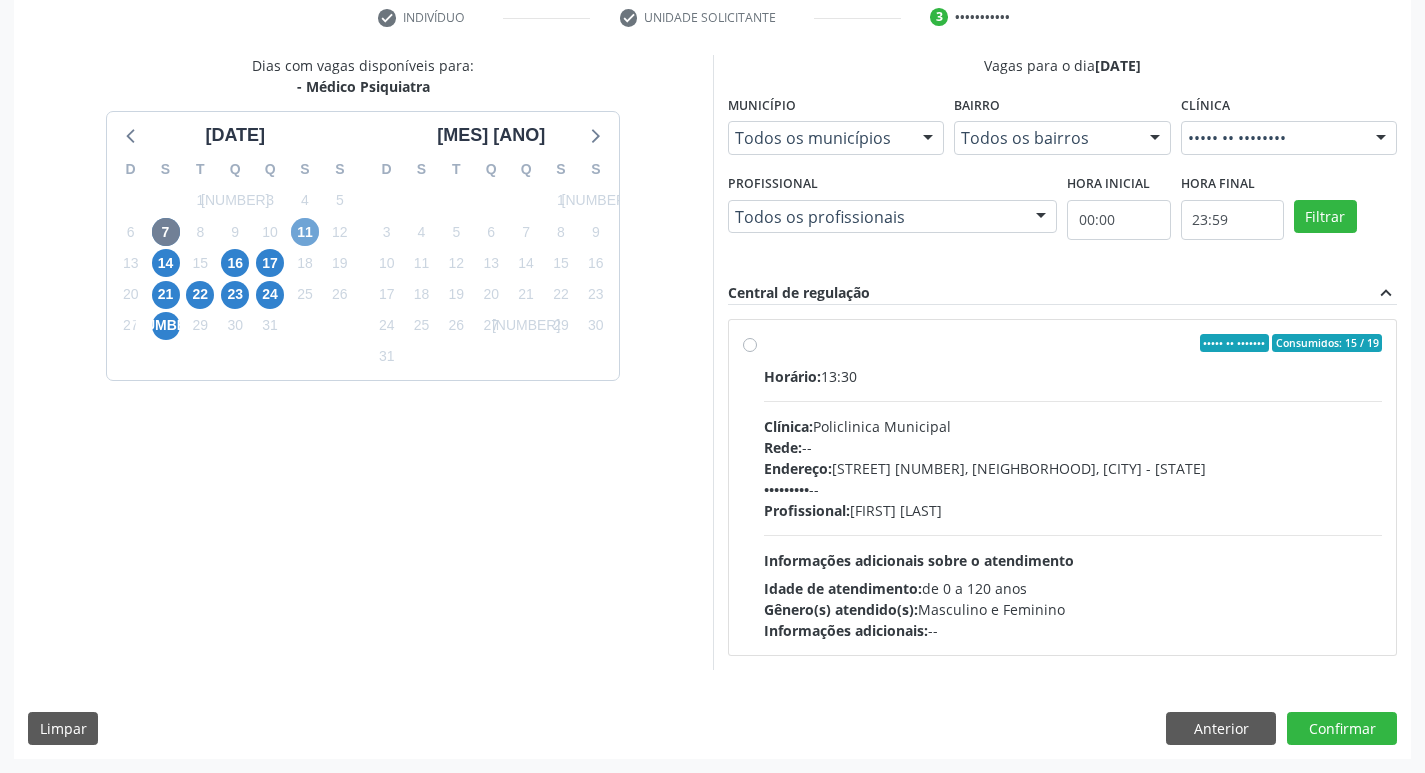 click on "11" at bounding box center [305, 232] 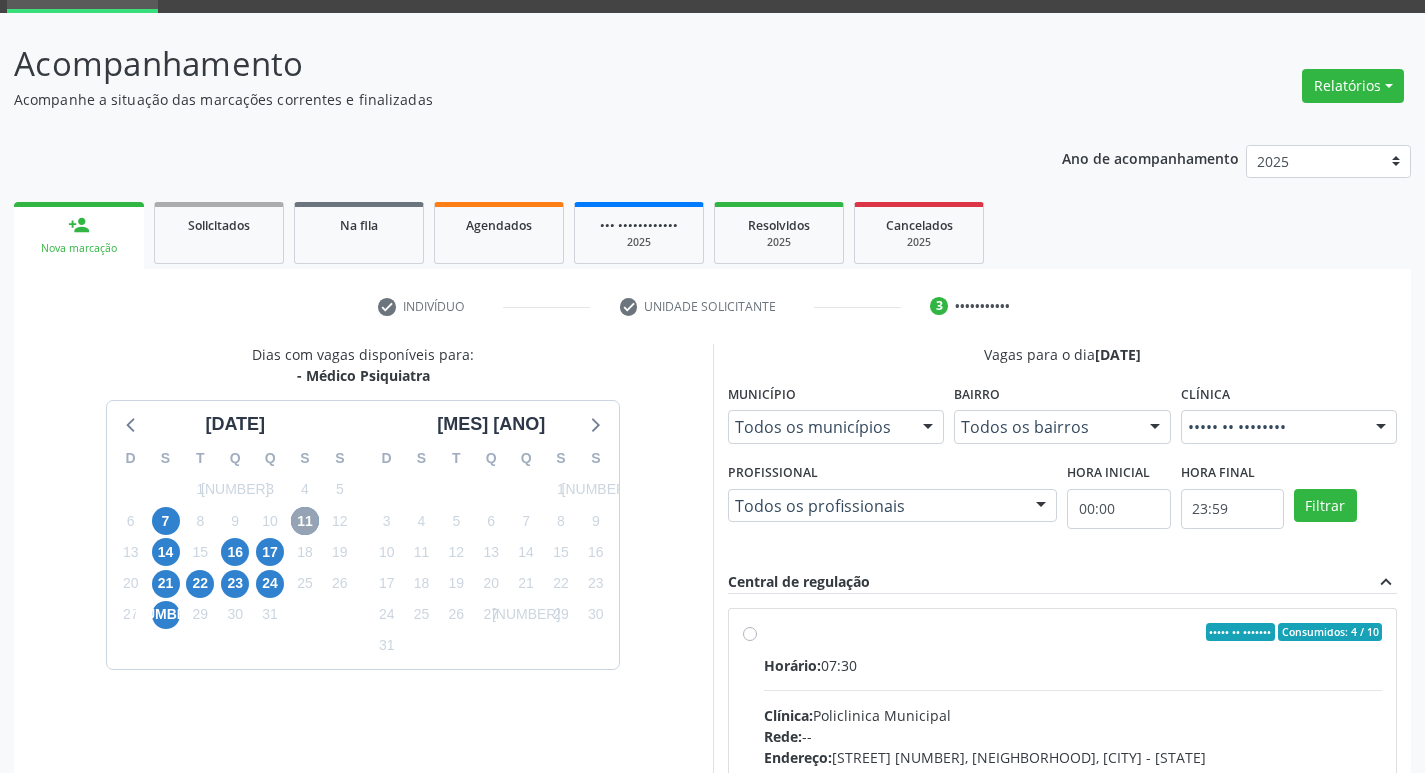 scroll, scrollTop: 386, scrollLeft: 0, axis: vertical 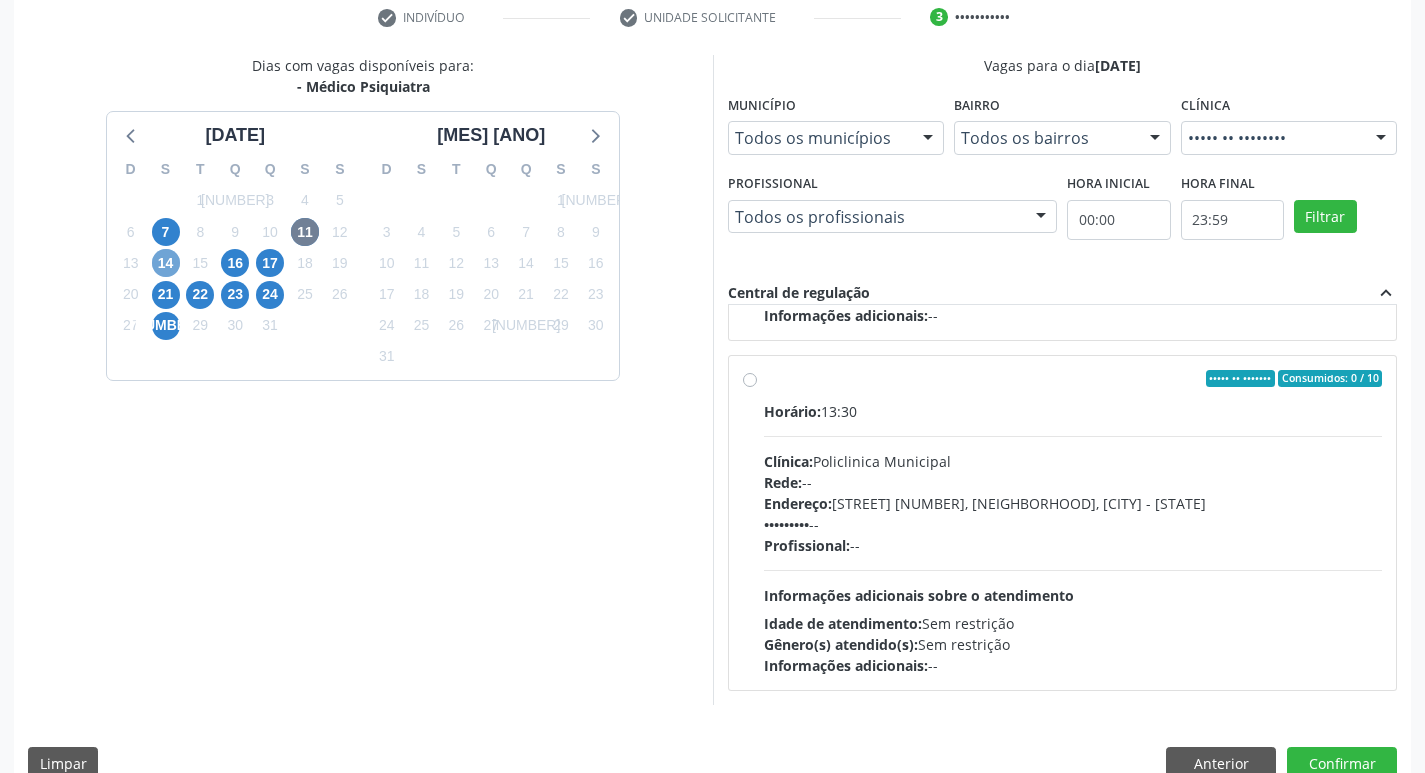 click on "14" at bounding box center (166, 263) 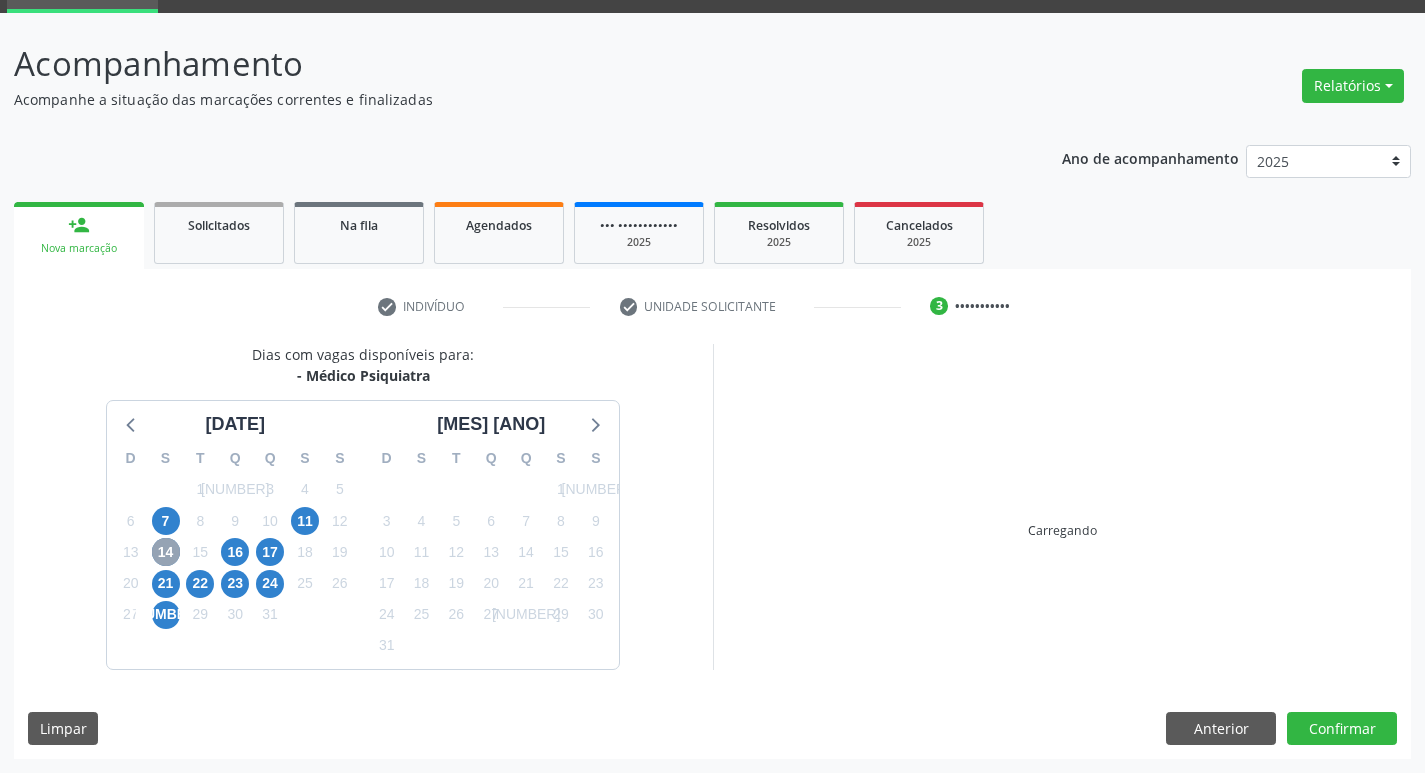 scroll, scrollTop: 386, scrollLeft: 0, axis: vertical 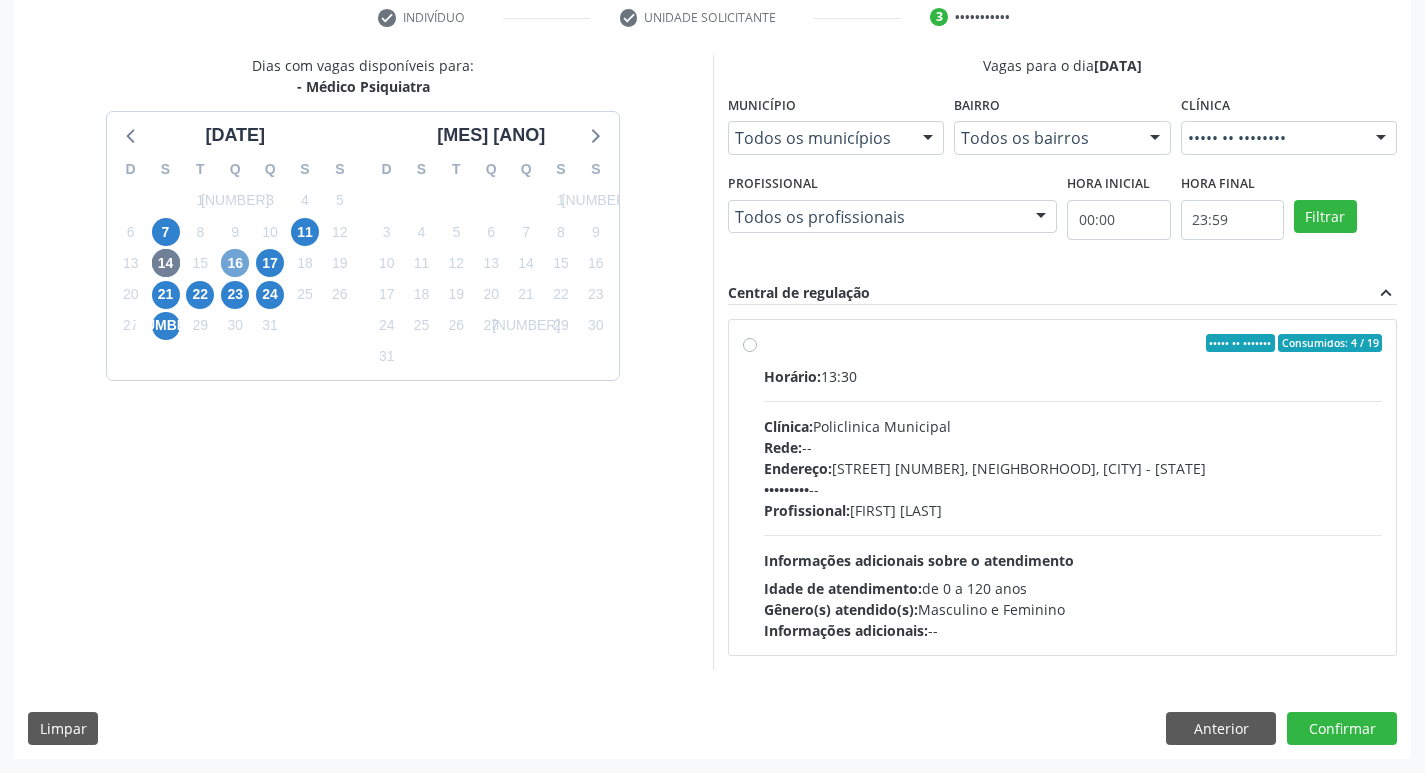 click on "16" at bounding box center (235, 263) 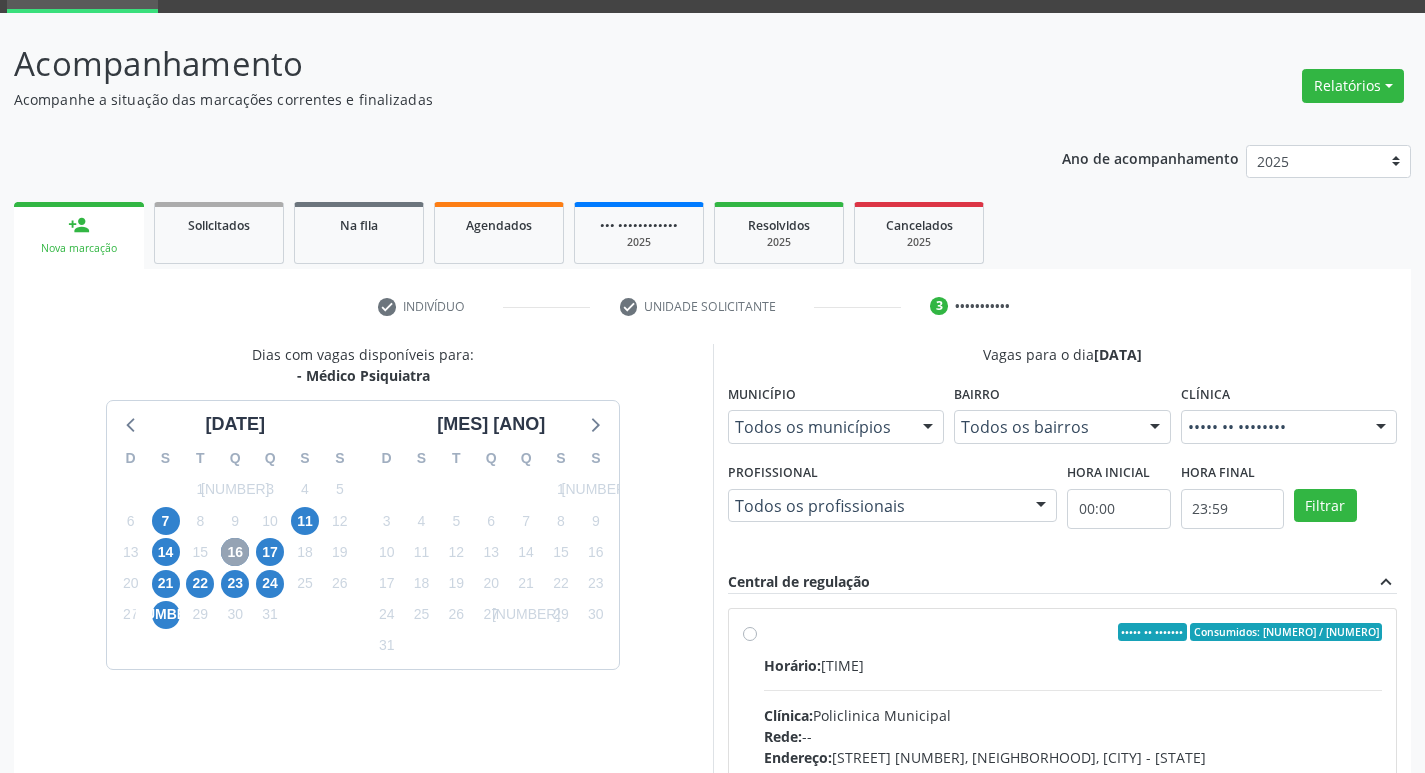 scroll, scrollTop: 386, scrollLeft: 0, axis: vertical 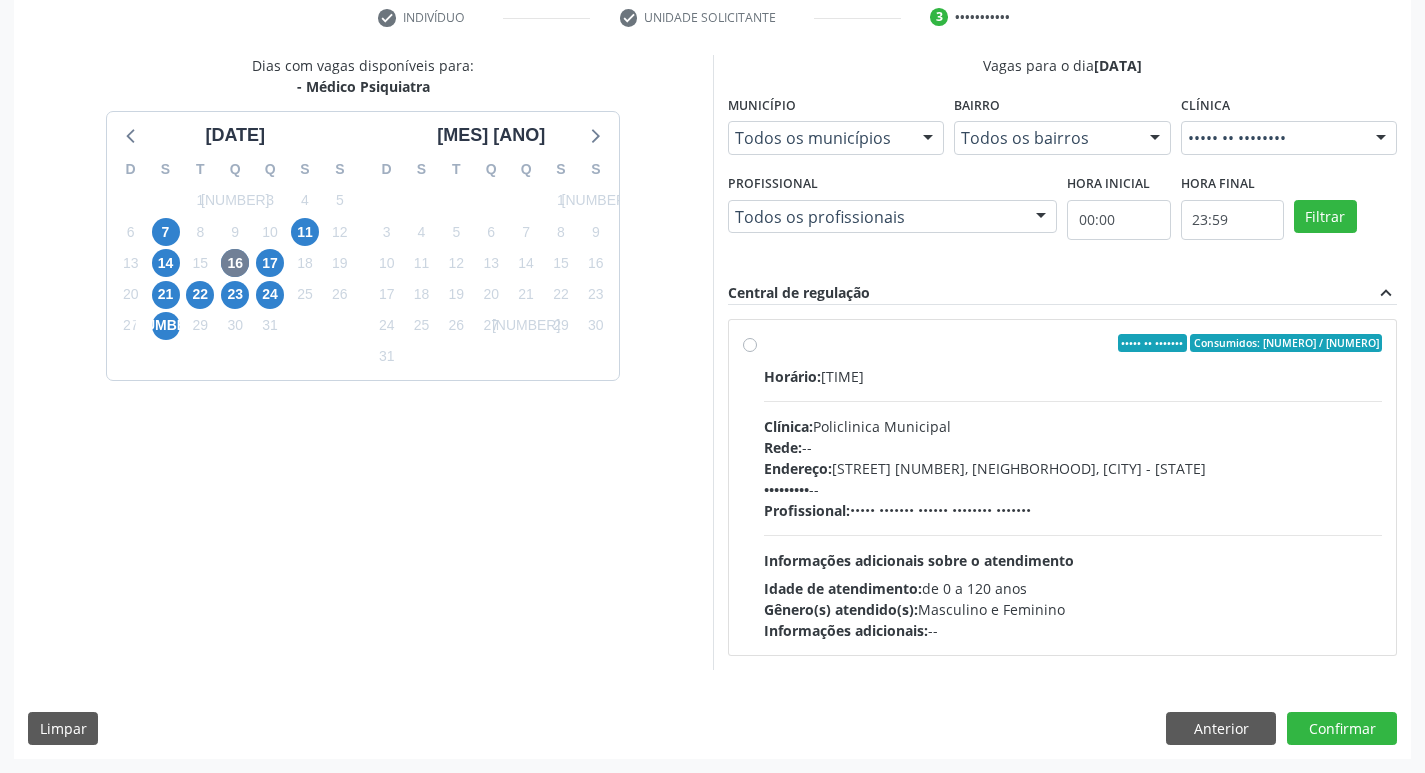 click on "Order of arrival
Consumed: 9 / 20
Time:   13:00
Clinic:  [CLINIC_NAME]
Network:
--
Address:   [STREET] [NUMBER], [NEIGHBORHOOD], [CITY] - [STATE]
Phone:   --
Professional:
[FIRST] [LAST]
Additional information about the service
Age of service:
0 to 120 years
Gender(s) served:
Male and Female
Additional information:
--" at bounding box center (1073, 487) 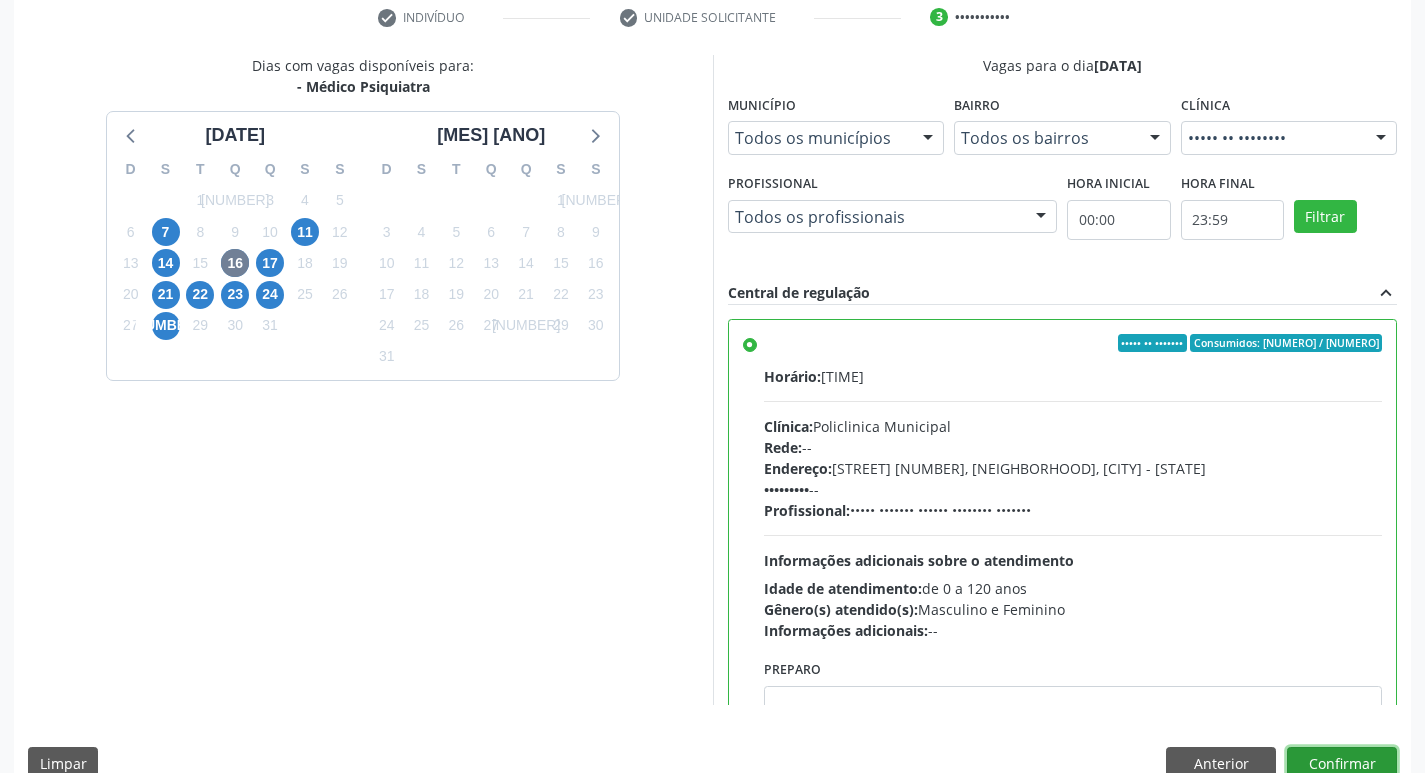 click on "Confirmar" at bounding box center (1342, 764) 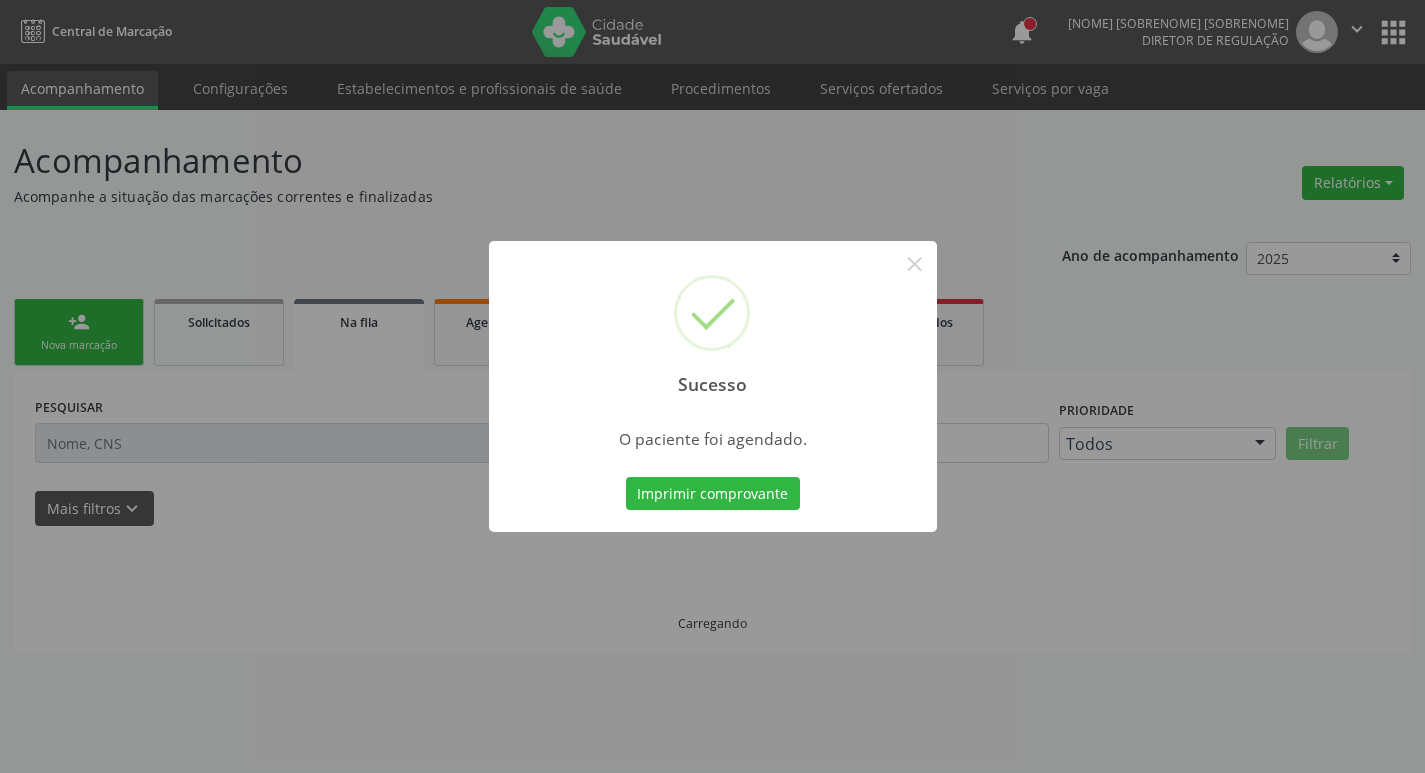 scroll, scrollTop: 0, scrollLeft: 0, axis: both 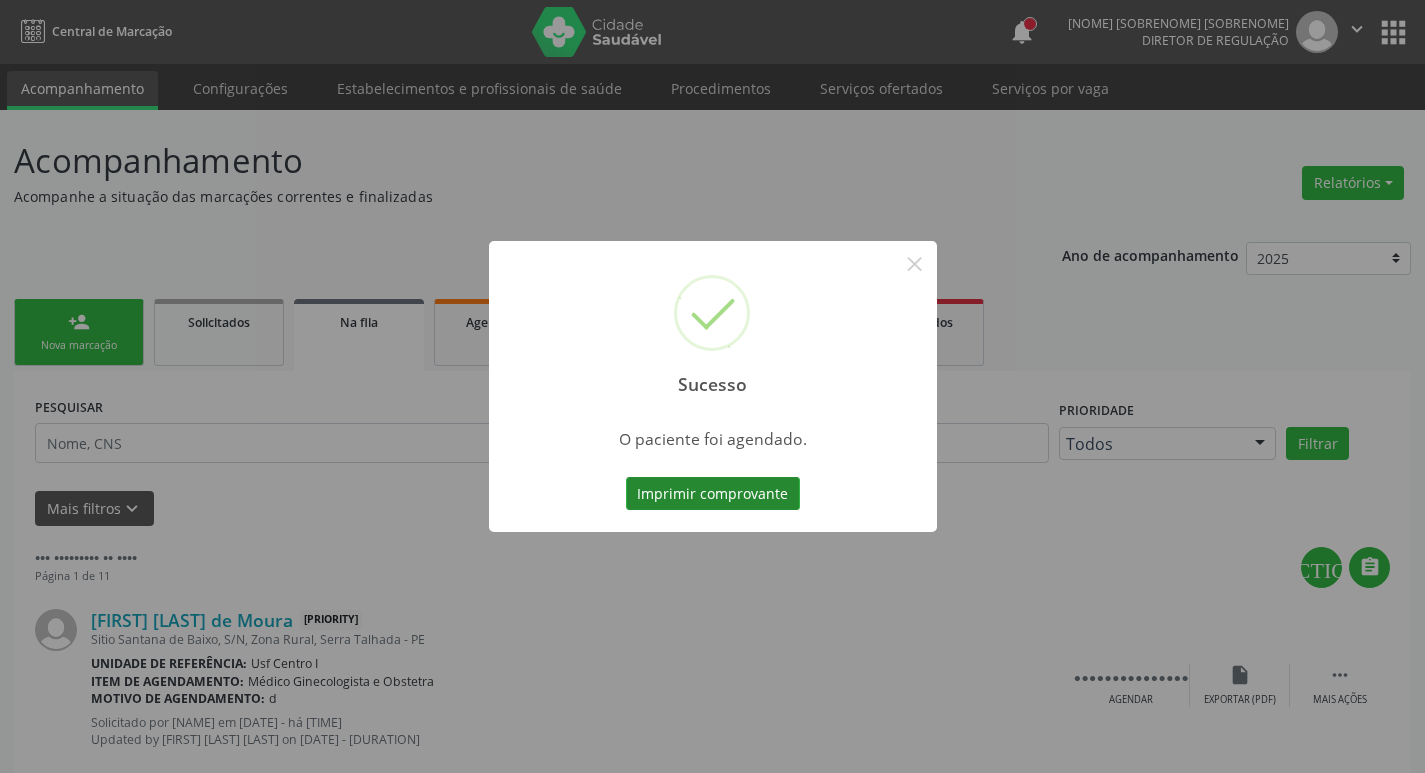 click on "Imprimir comprovante" at bounding box center (713, 494) 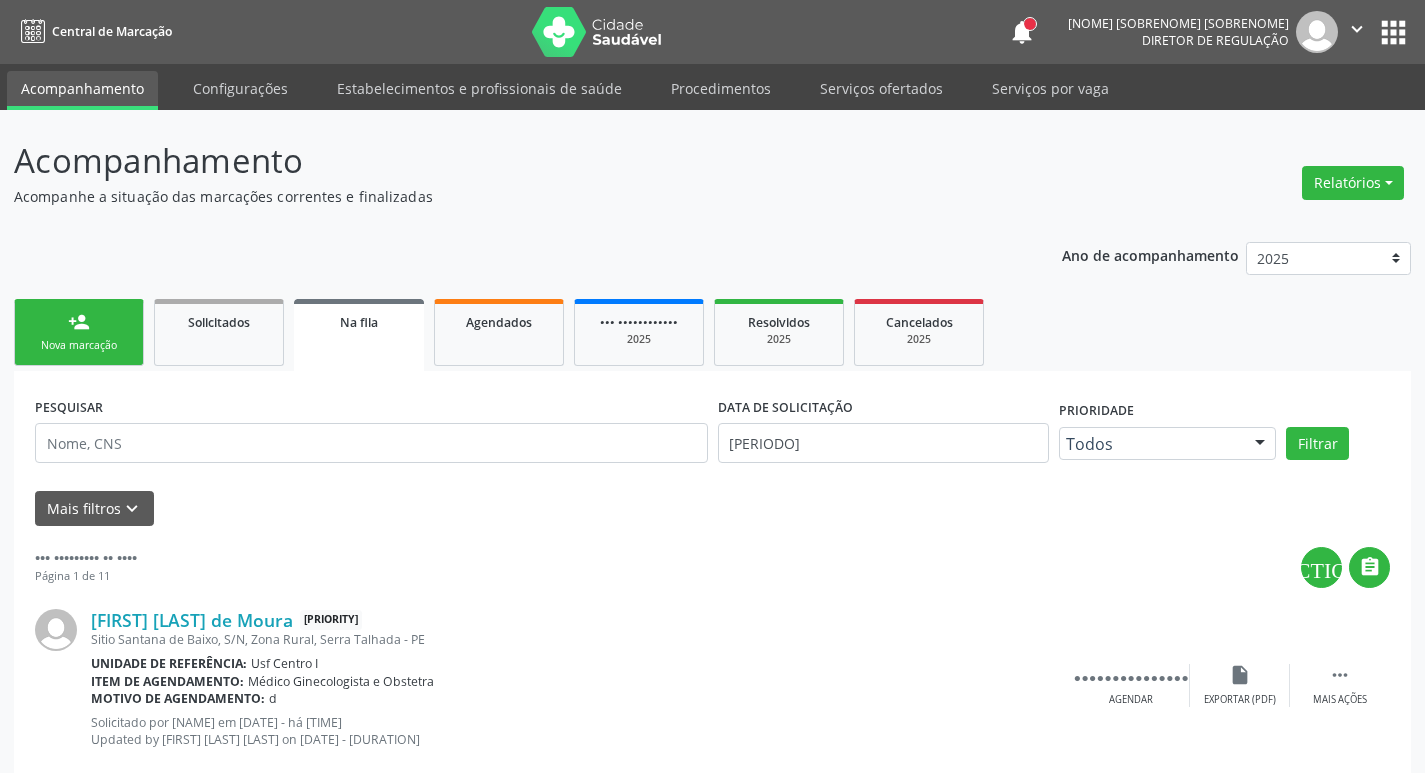 click on "person_add
Nova marcação" at bounding box center (79, 332) 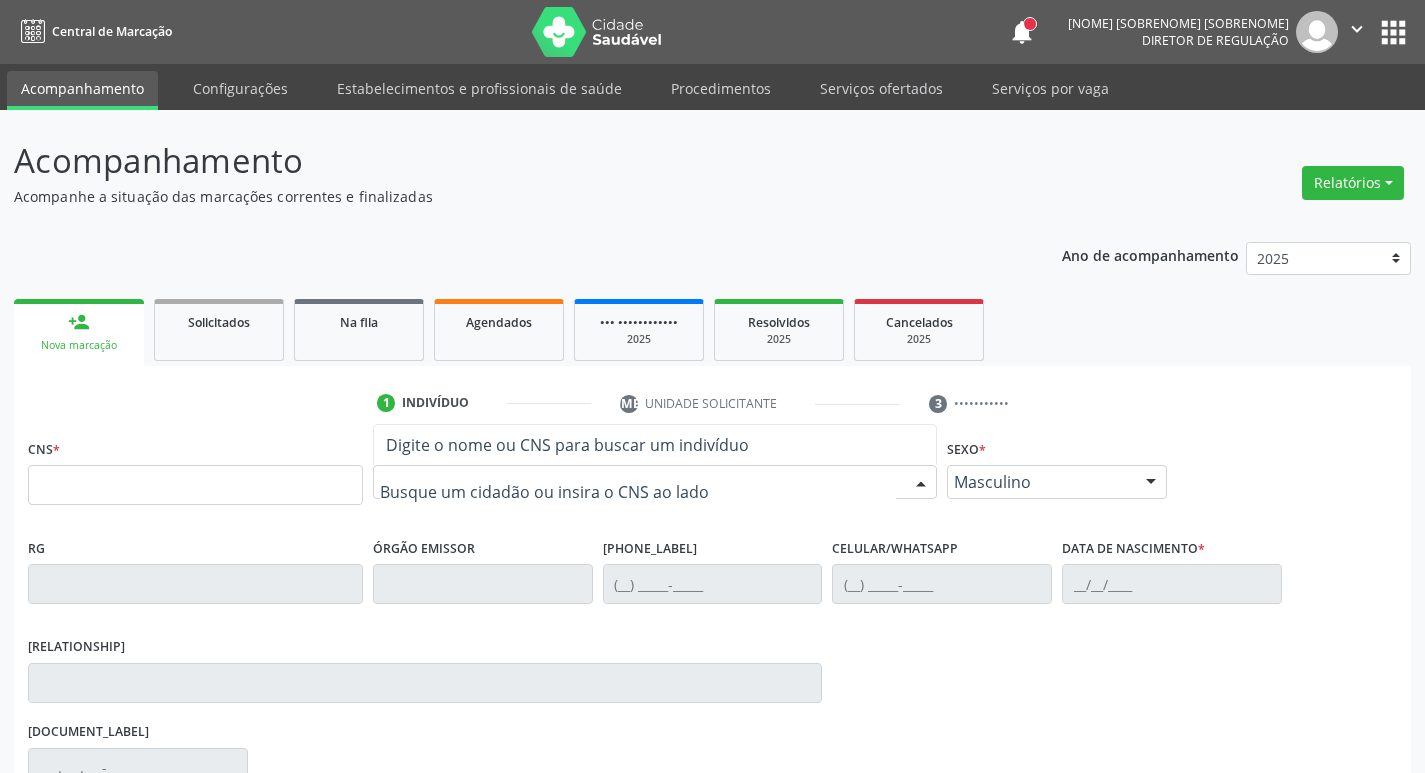click at bounding box center (655, 482) 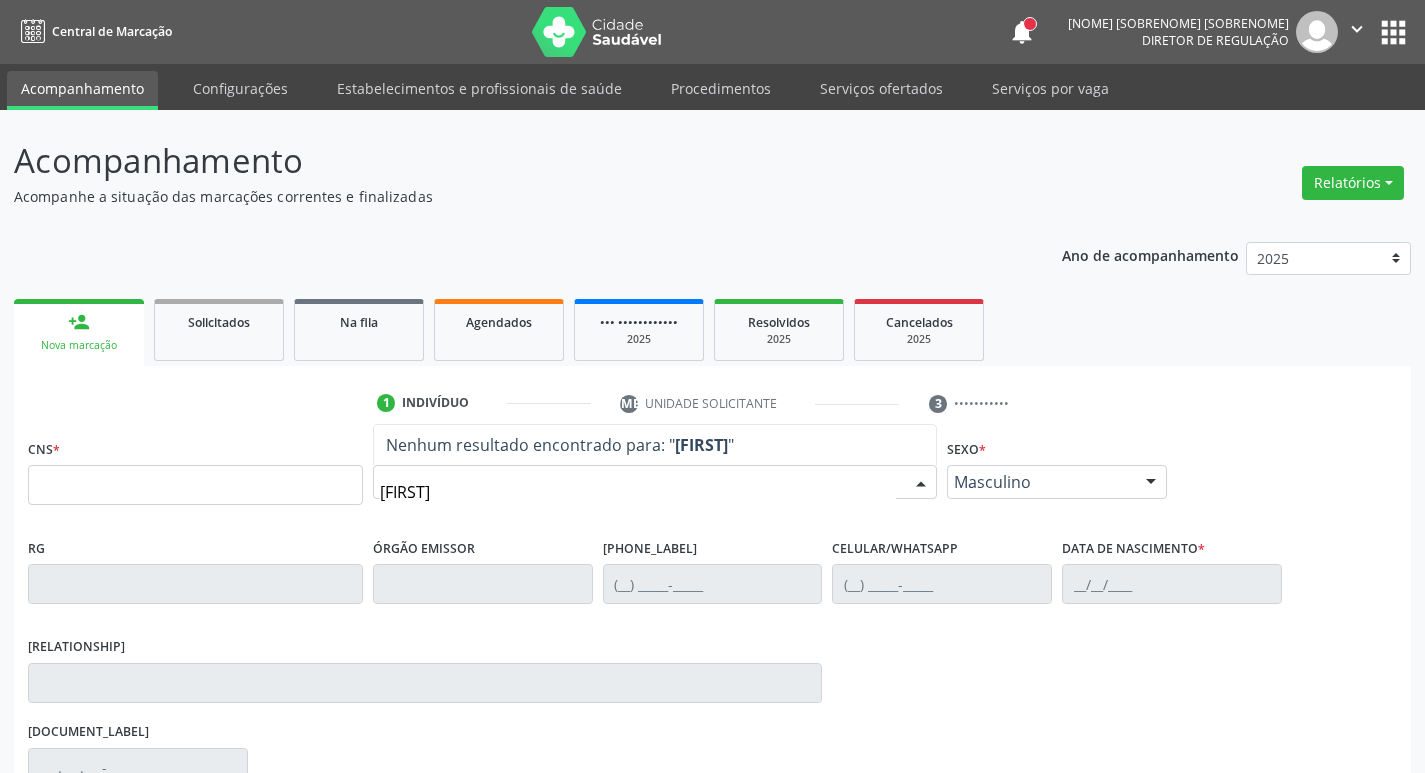 type on "[FIRST]" 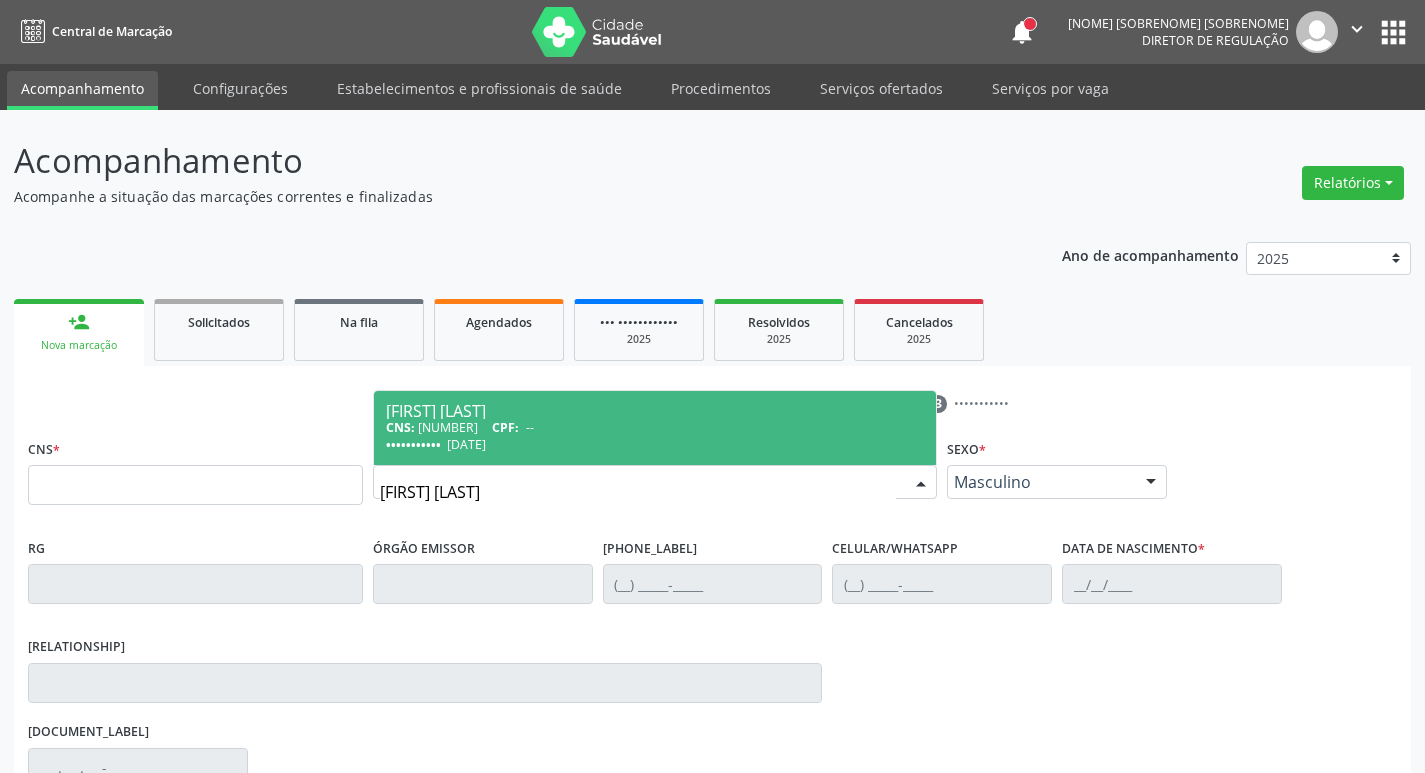 click on "CNS:
[NUMBER] [NUMBER] [NUMBER] [NUMBER]
CPF:    [NUMBER]" at bounding box center [655, 427] 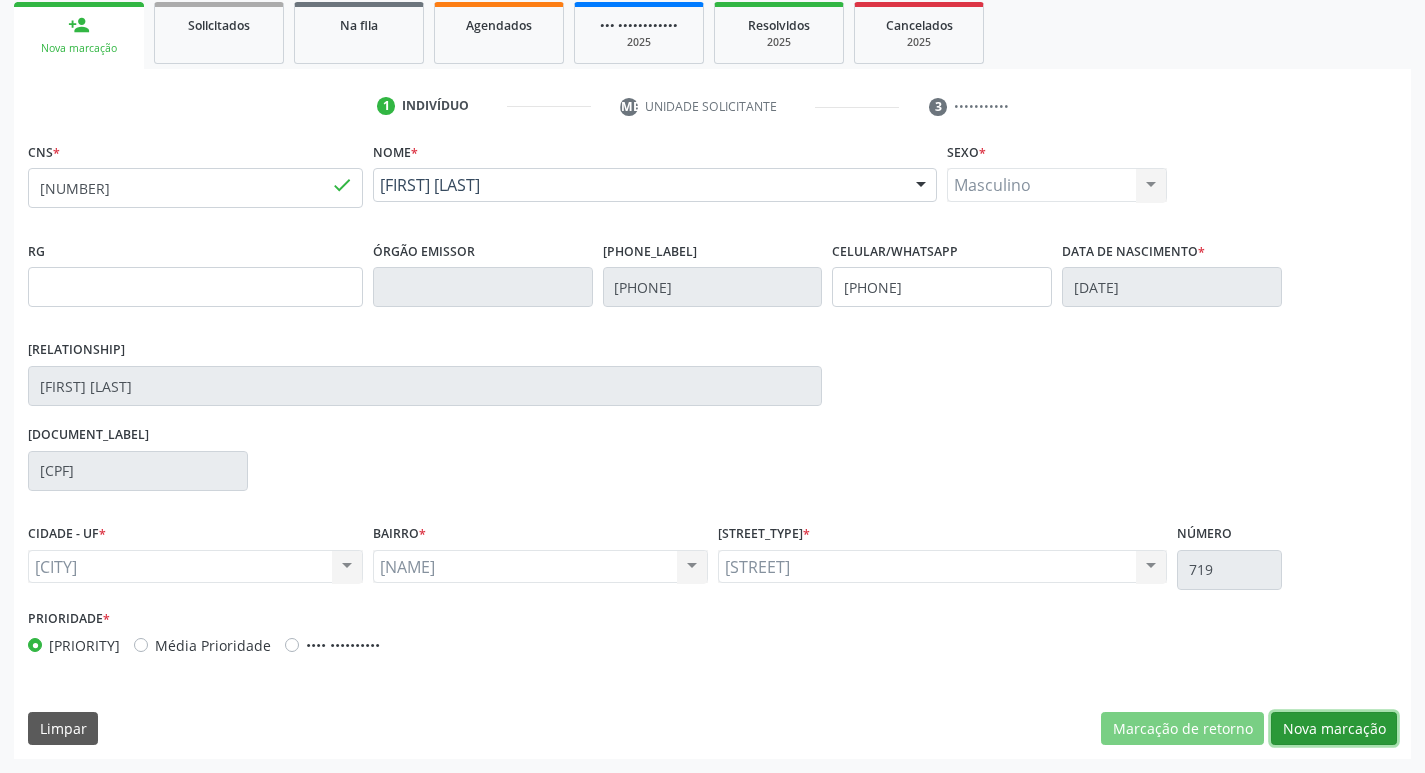 click on "Nova marcação" at bounding box center [1182, 729] 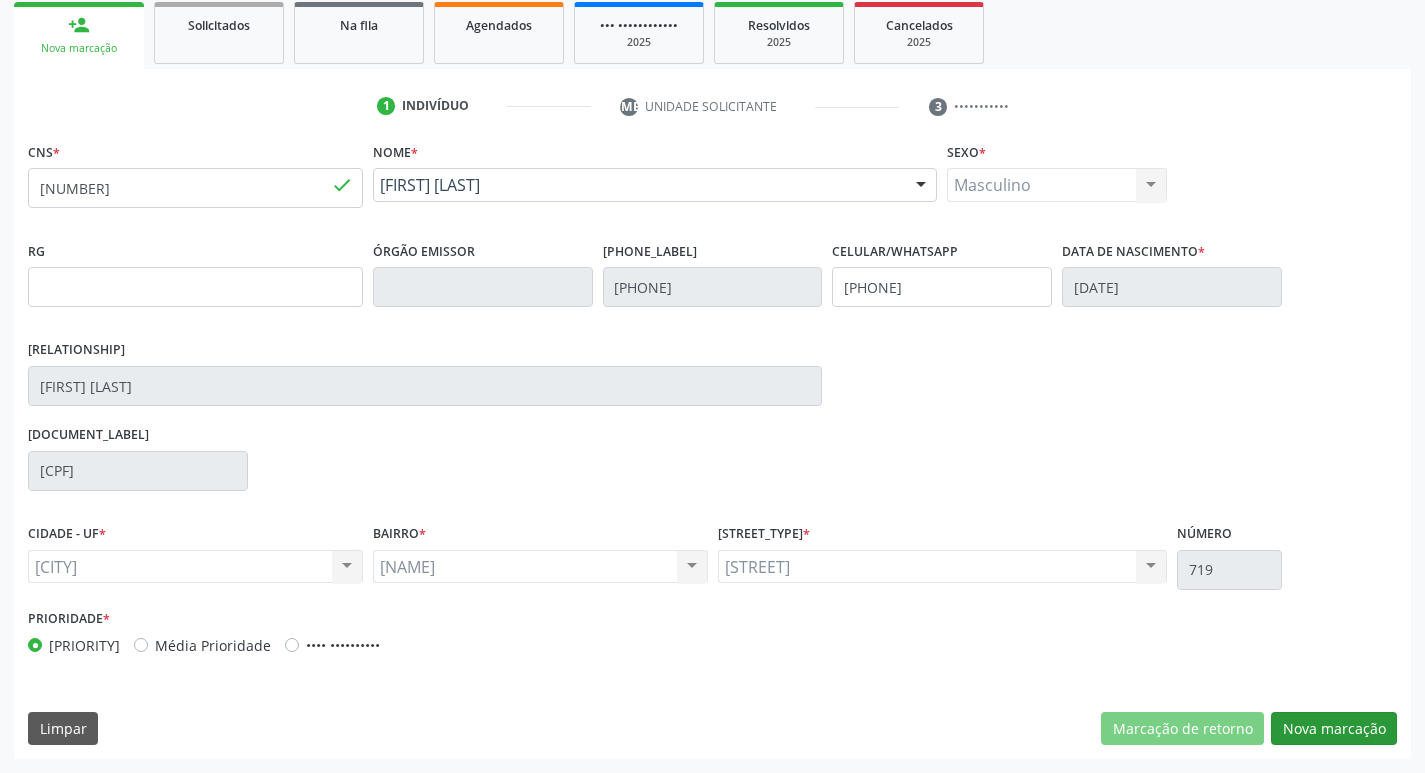 scroll, scrollTop: 133, scrollLeft: 0, axis: vertical 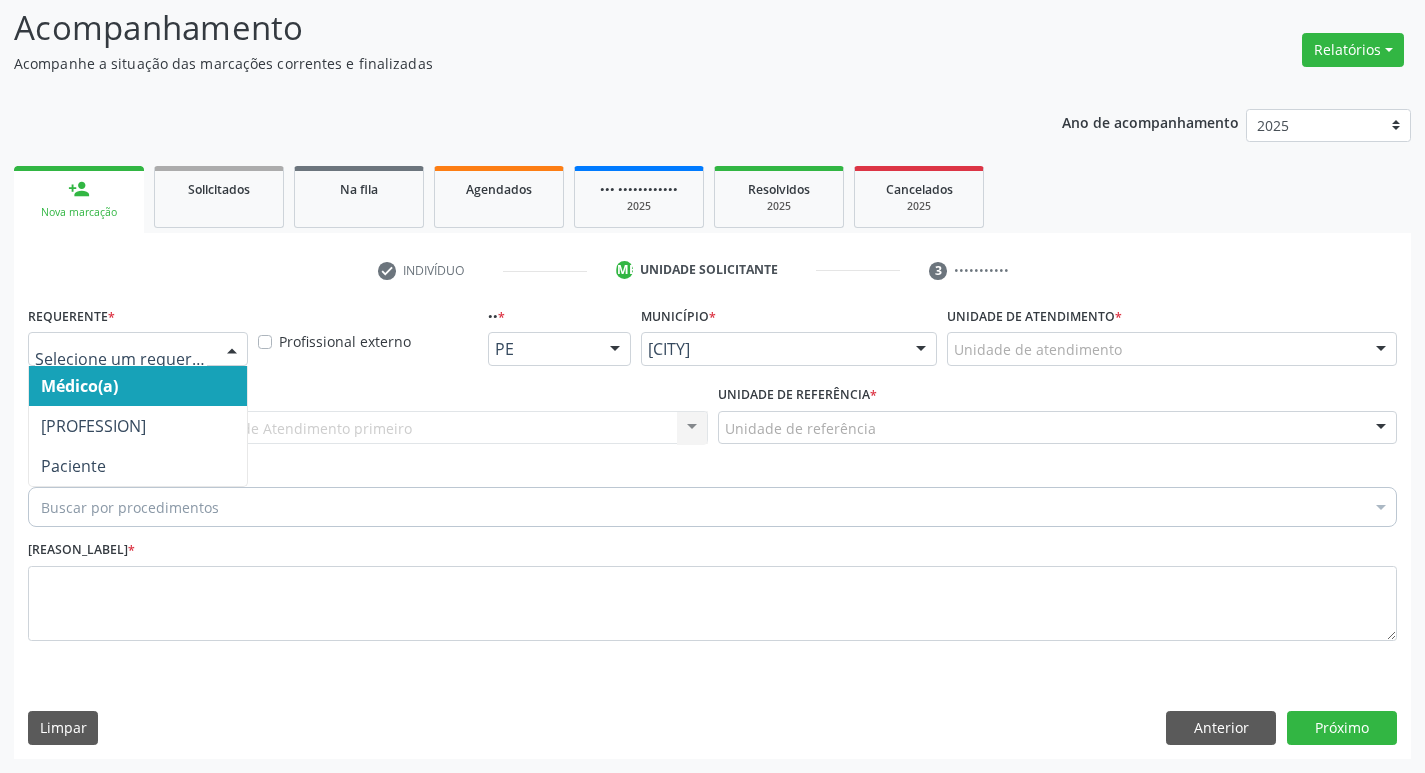 click at bounding box center (232, 350) 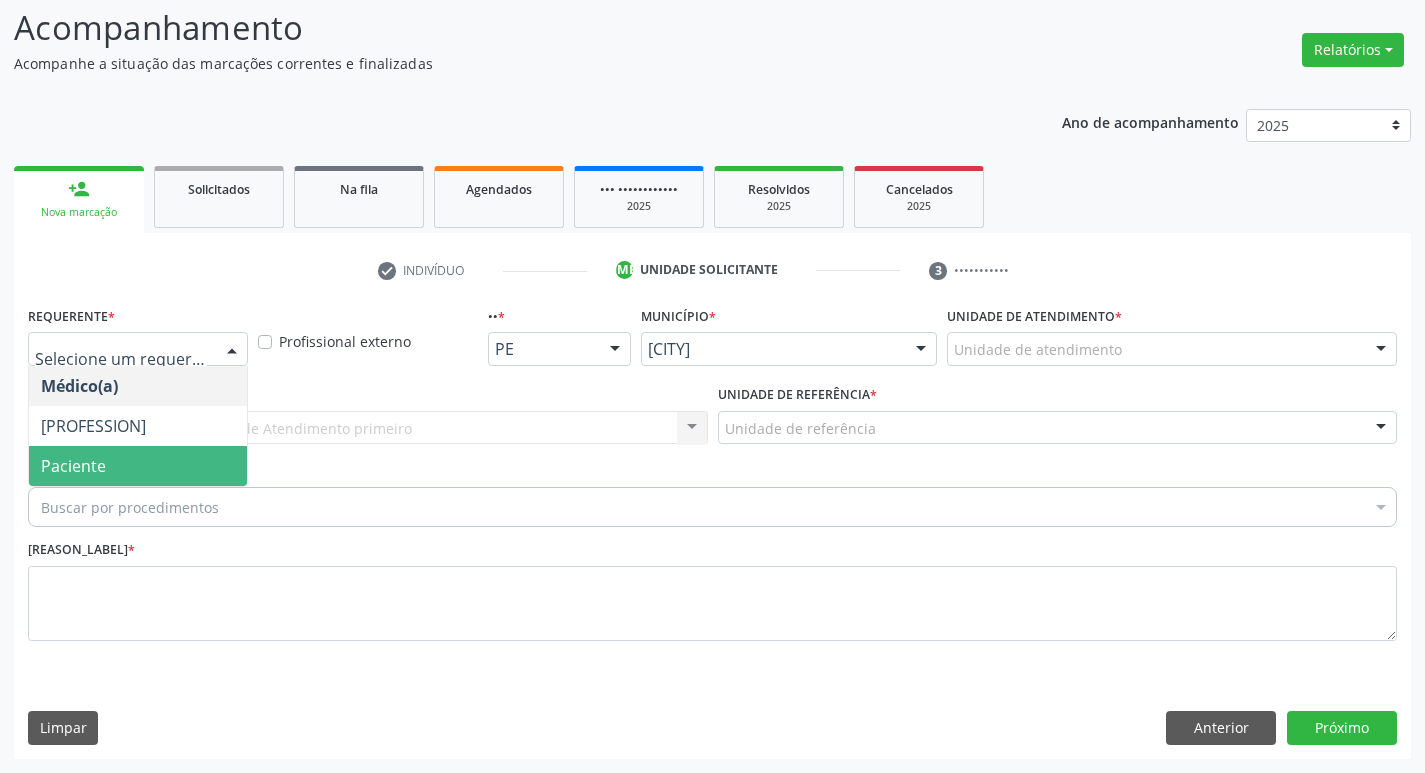 click on "Paciente" at bounding box center [138, 466] 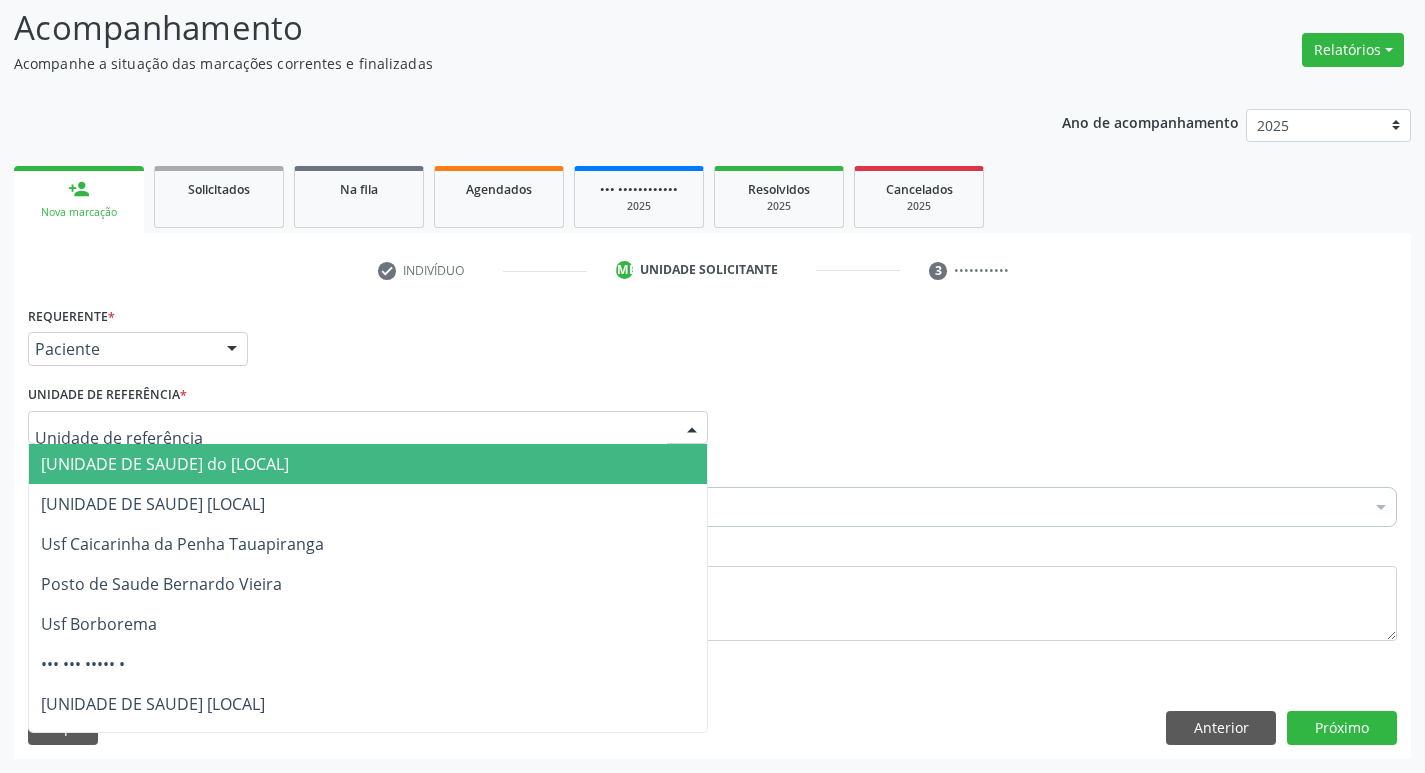 click at bounding box center (368, 428) 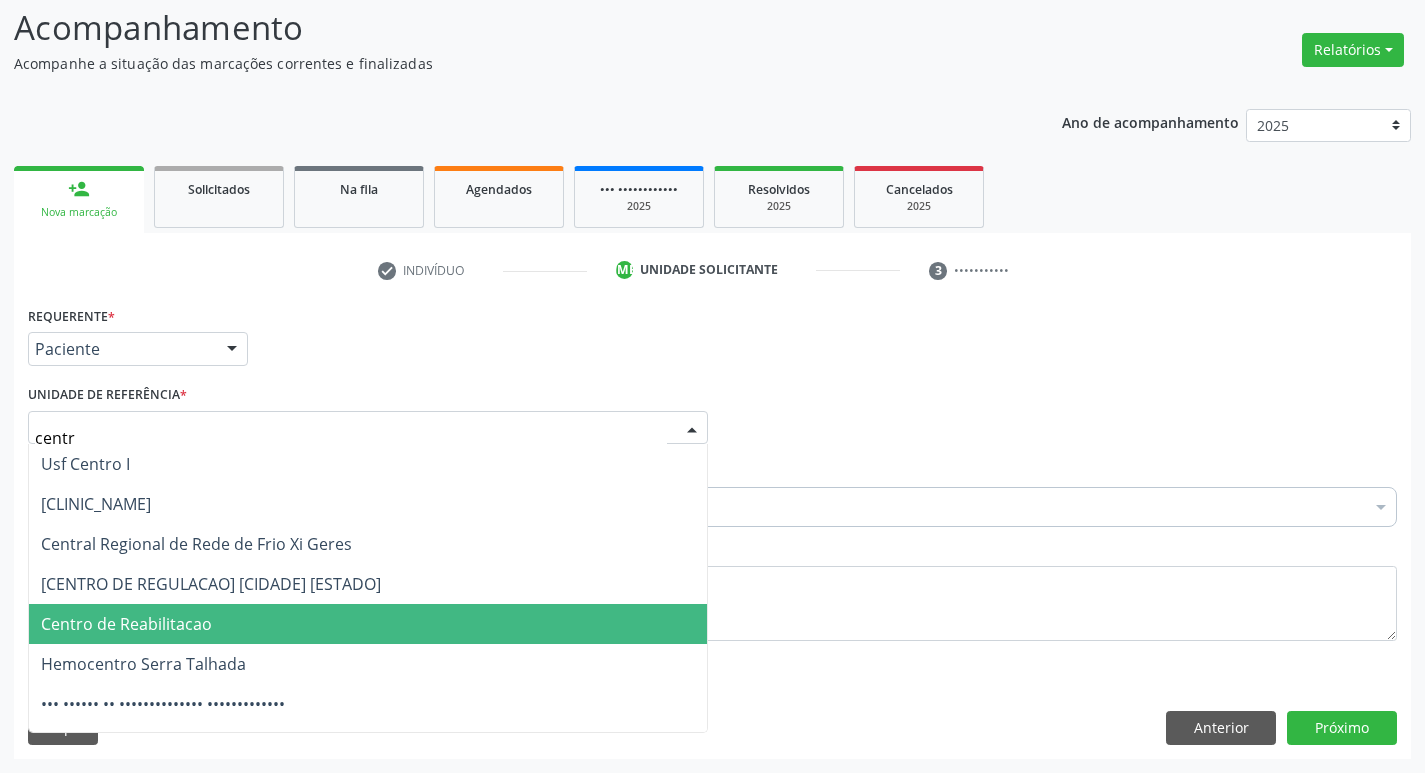 click on "Centro de Reabilitacao" at bounding box center [368, 624] 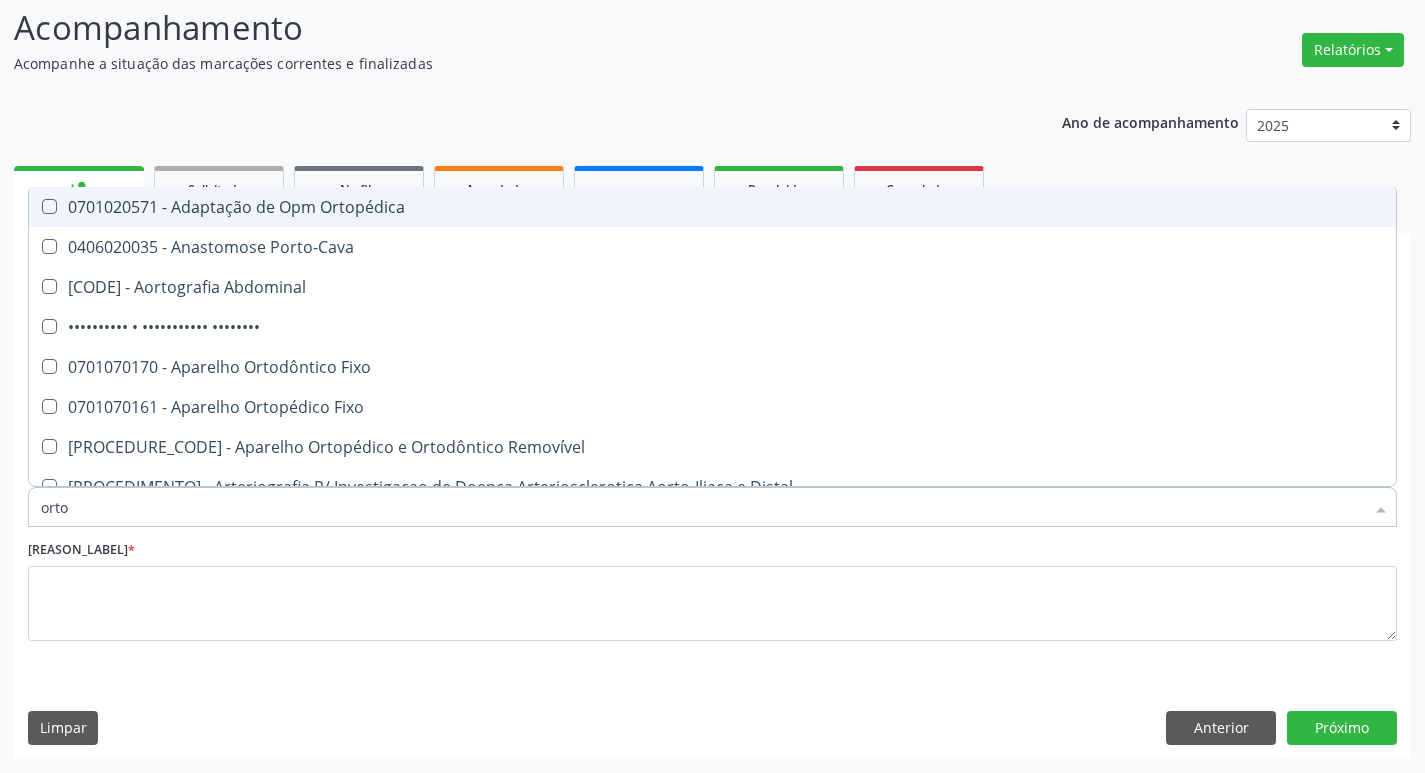 type on "[SPECIALTY]" 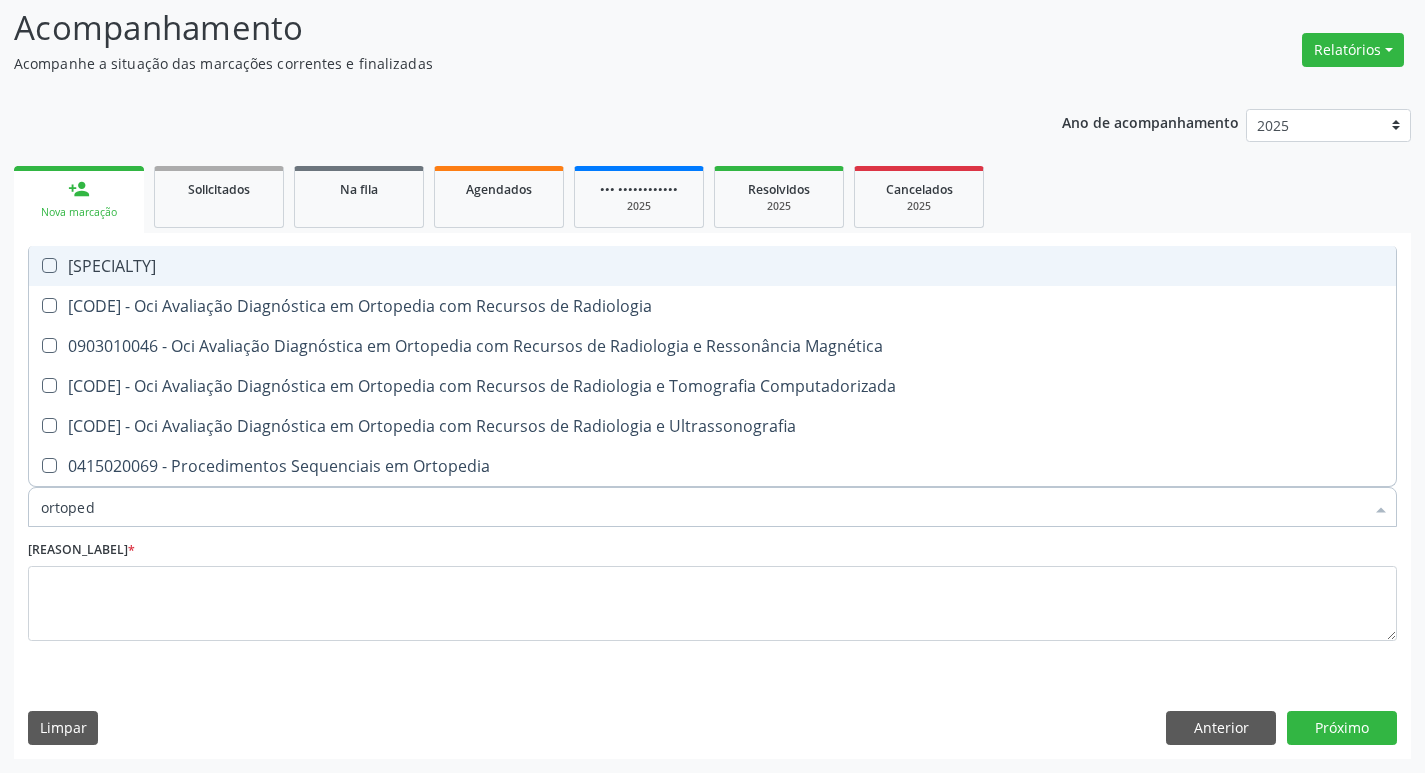 click on "[SPECIALTY]" at bounding box center [712, 266] 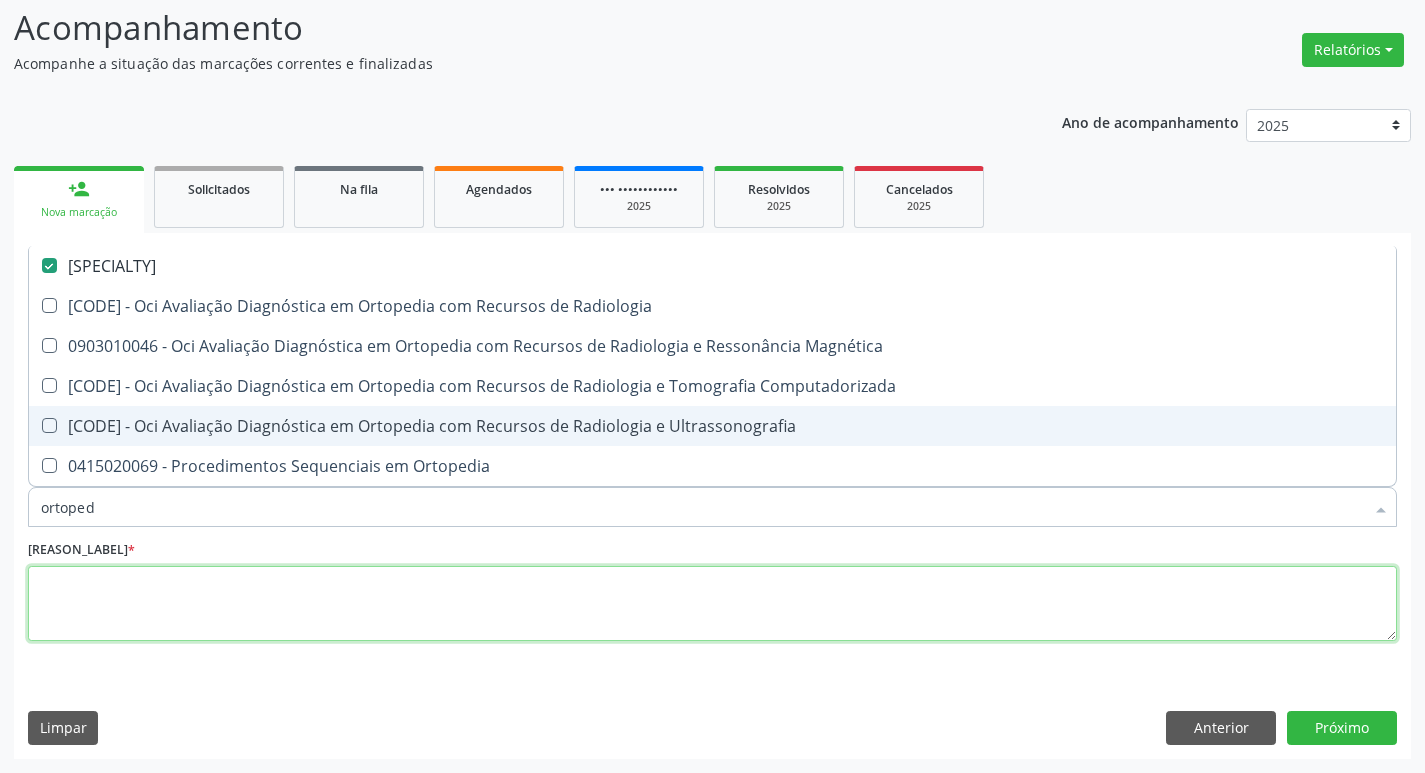 click at bounding box center [712, 604] 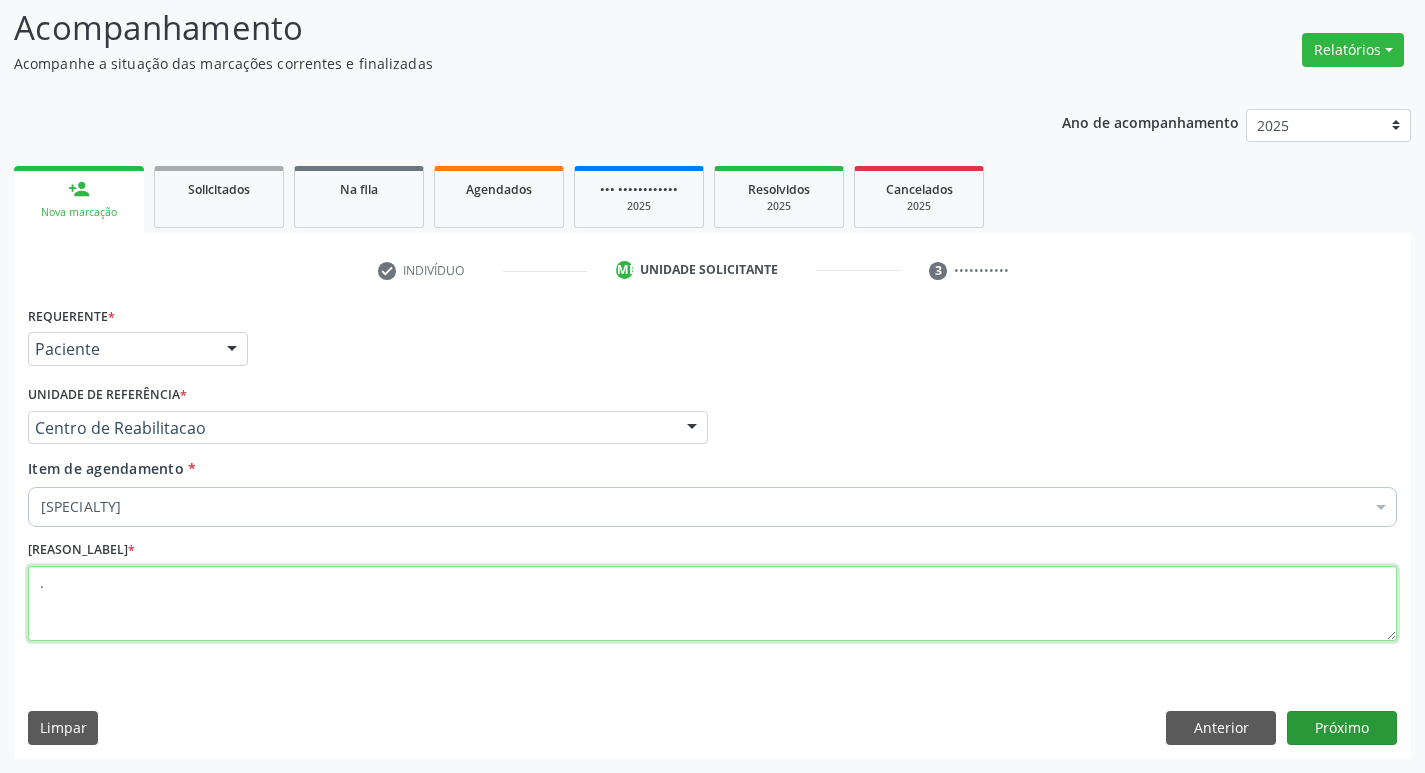 type on "." 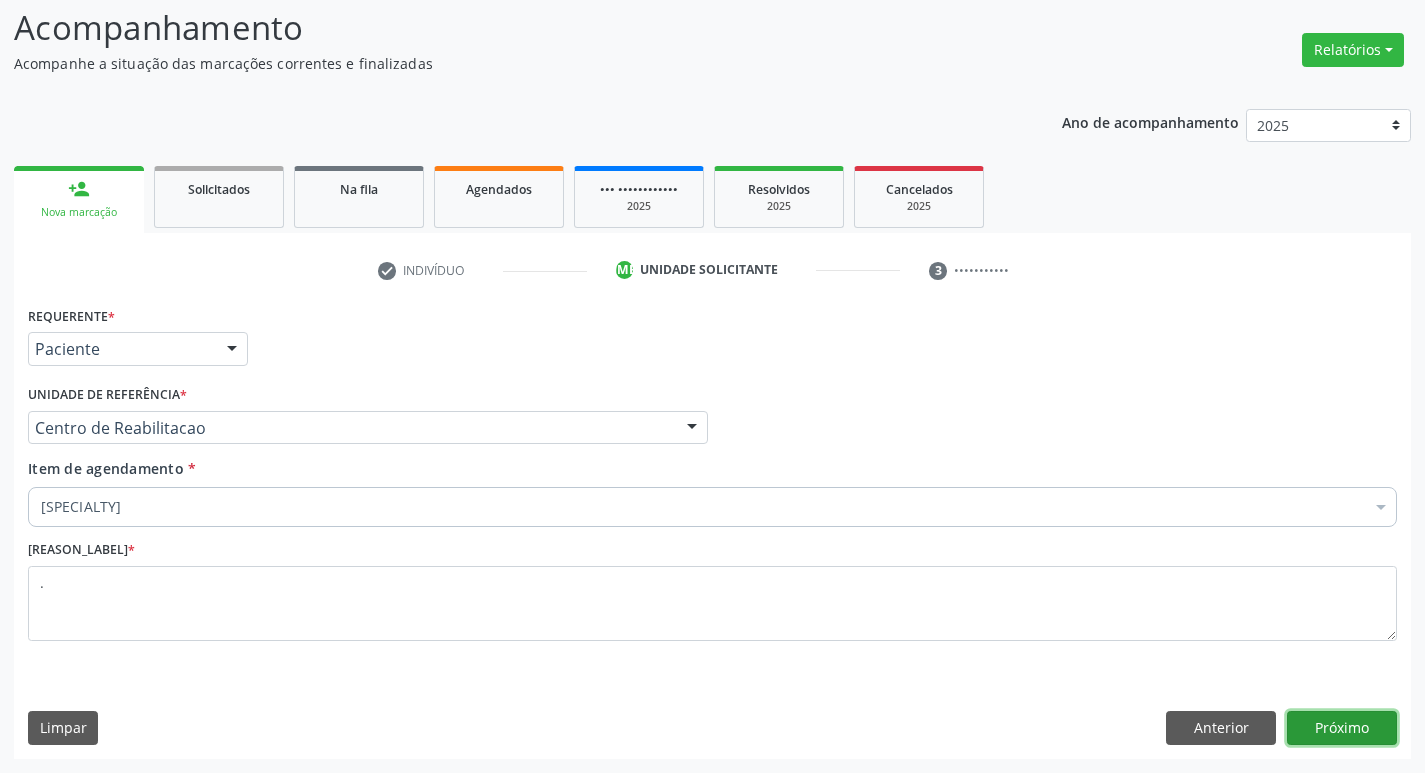 click on "Próximo" at bounding box center [1342, 728] 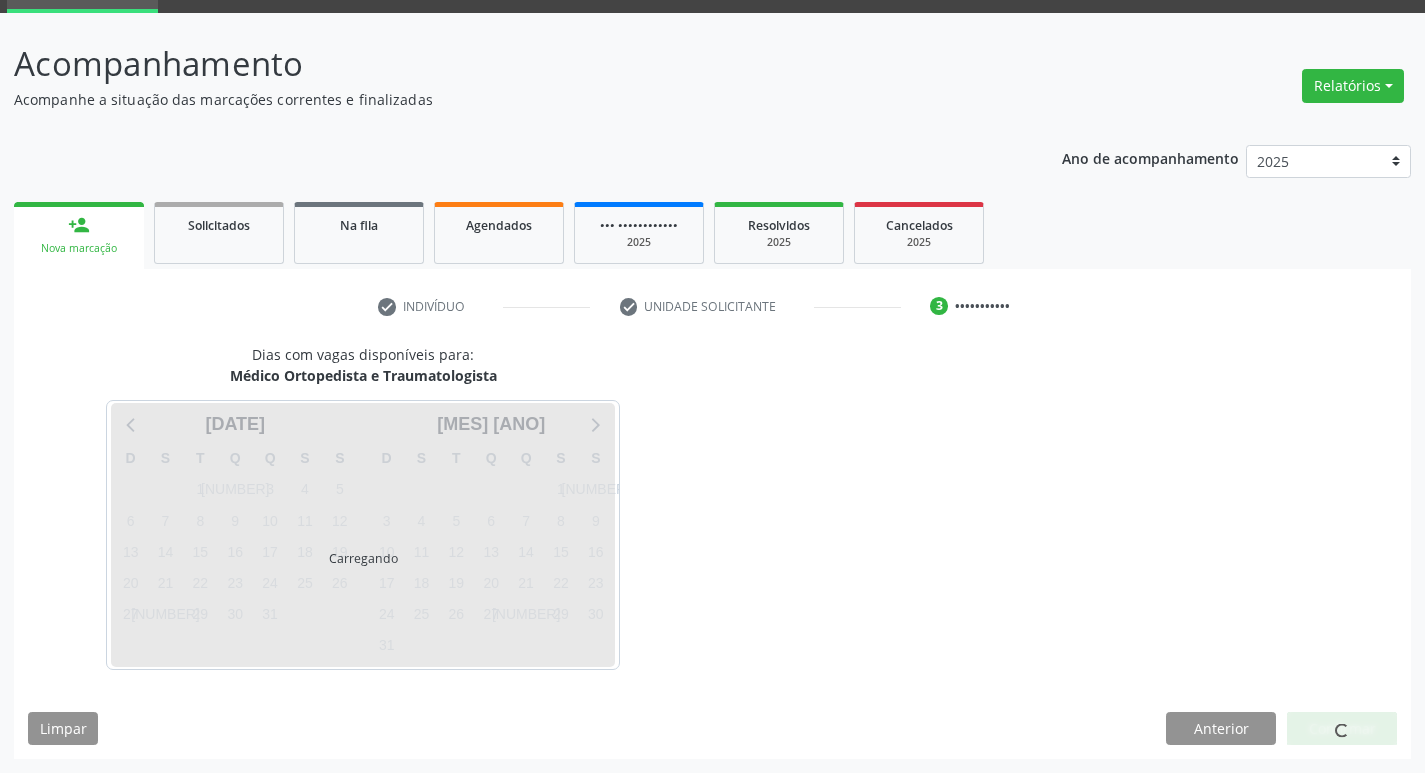 scroll, scrollTop: 97, scrollLeft: 0, axis: vertical 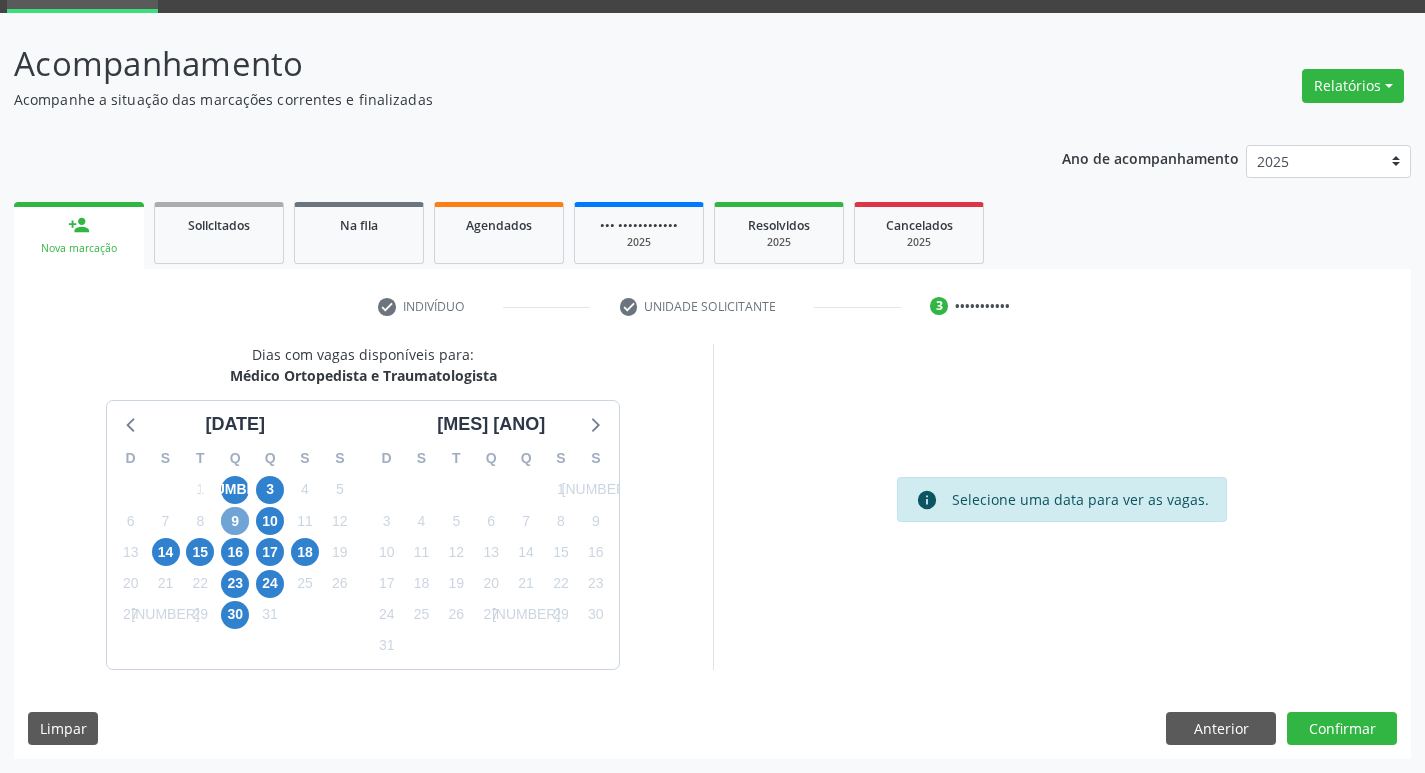 click on "9" at bounding box center [235, 521] 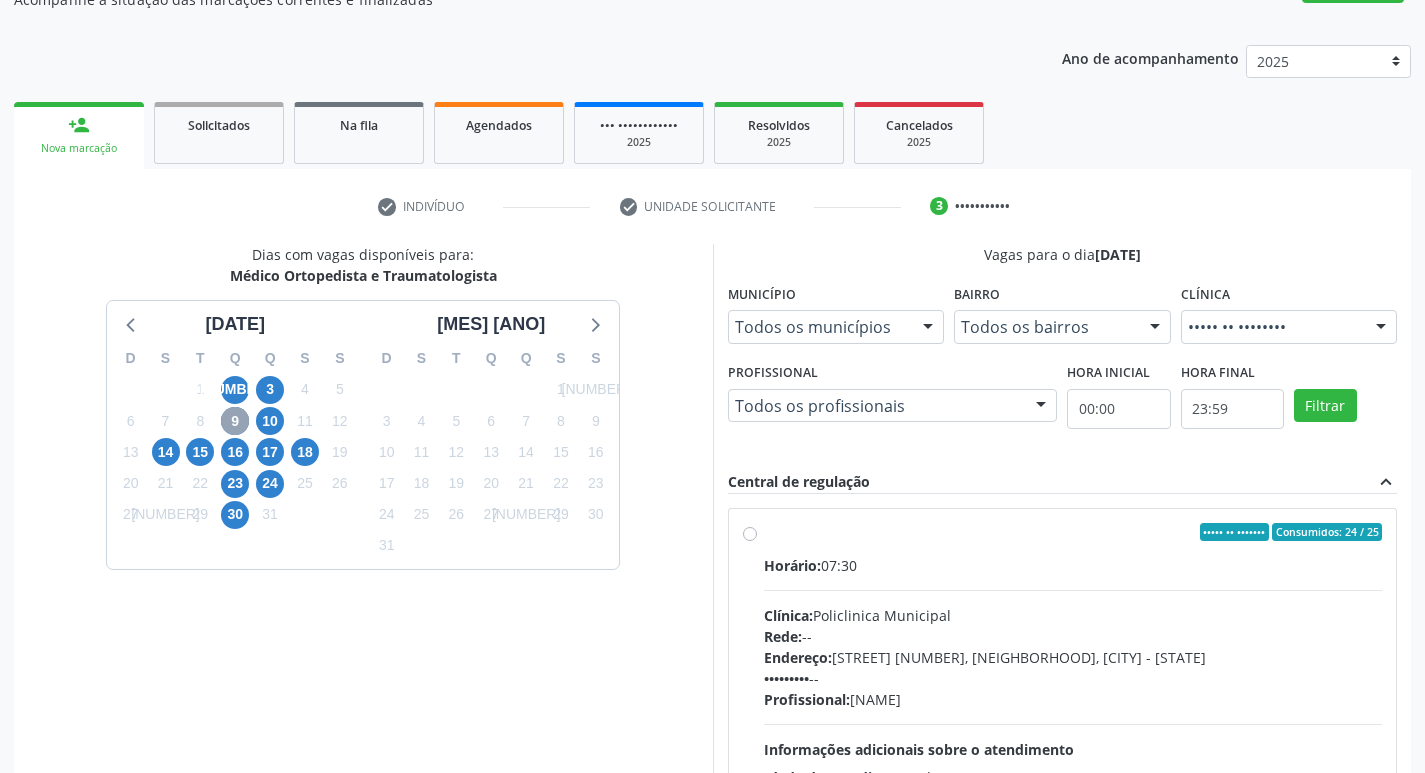 scroll, scrollTop: 386, scrollLeft: 0, axis: vertical 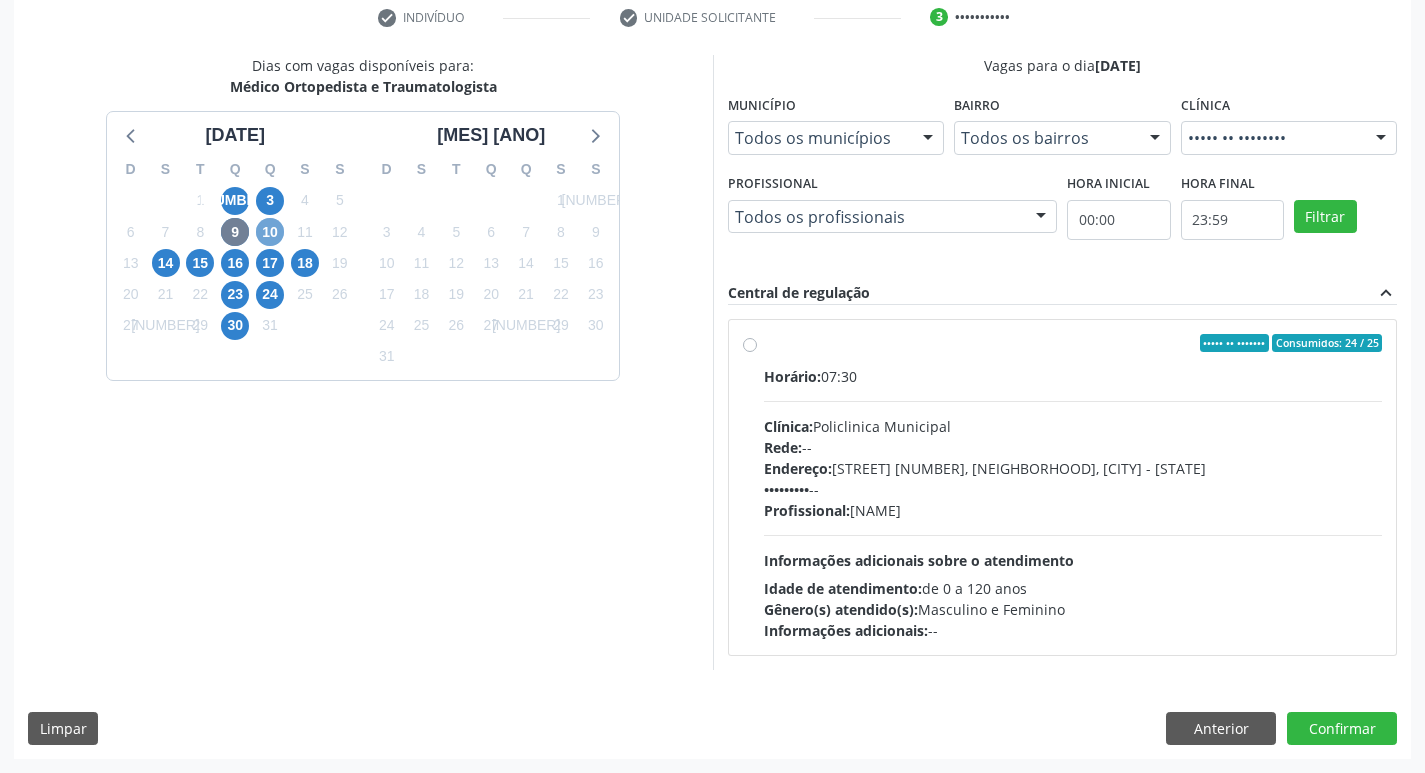 click on "10" at bounding box center (270, 232) 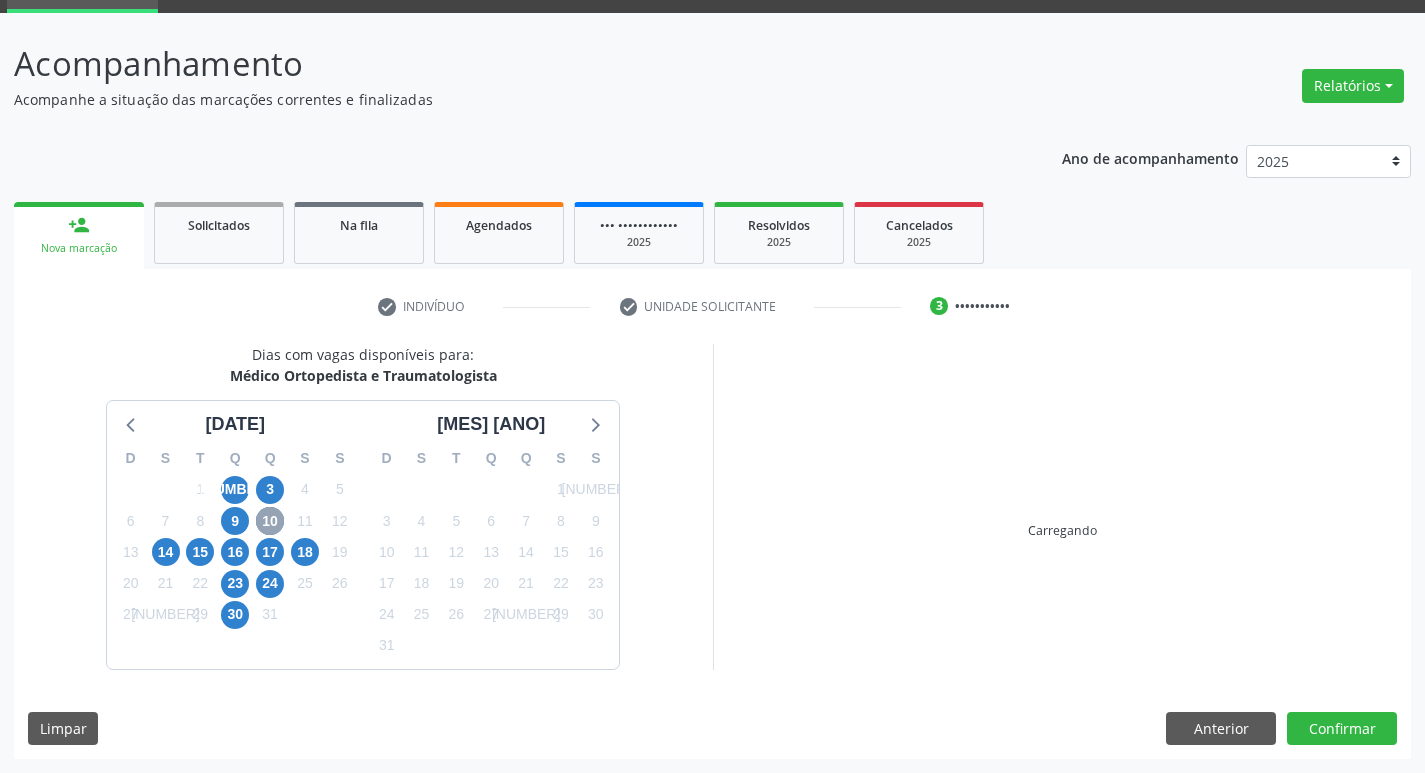 scroll, scrollTop: 386, scrollLeft: 0, axis: vertical 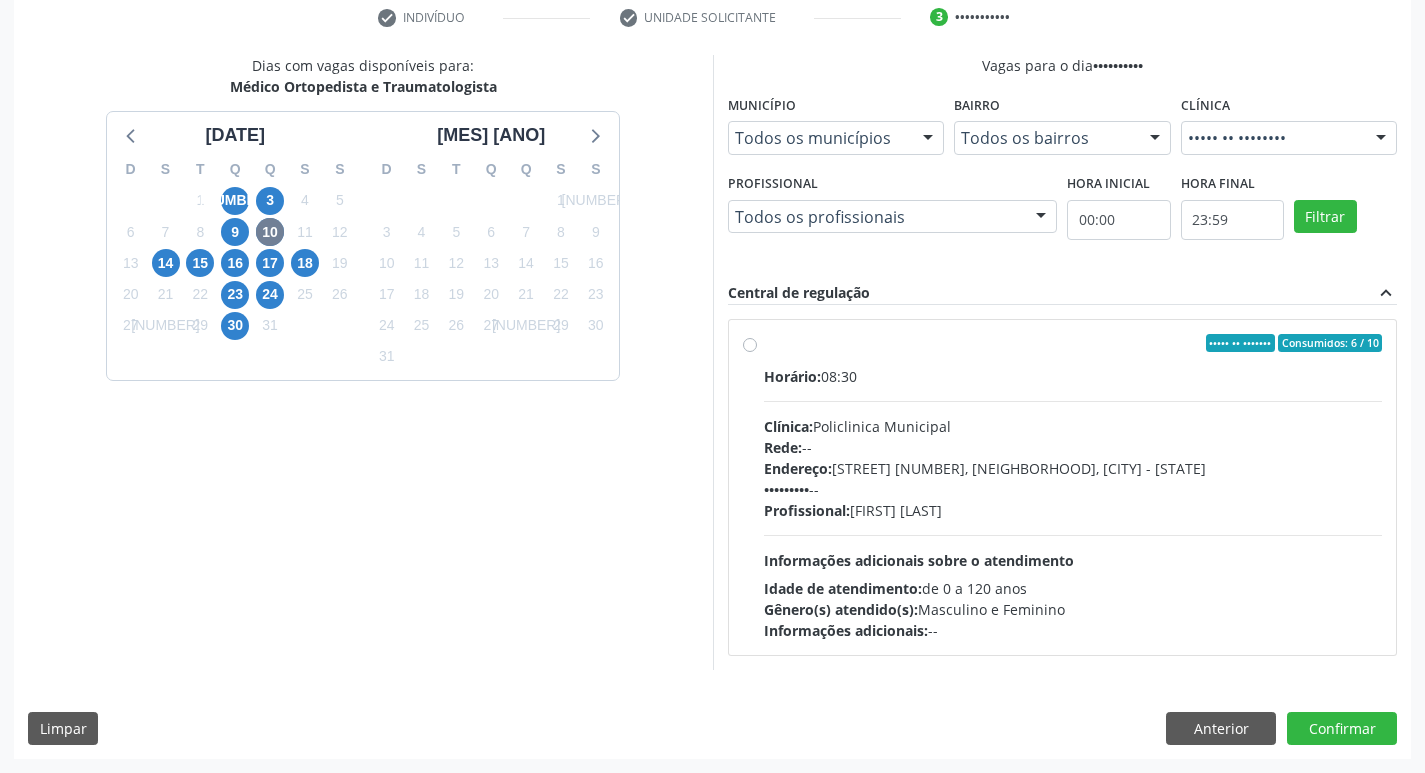 click on "Ordem de chegada
Consumidos: 6 / 10
Horário:   08:30
Clínica:  Policlinica Municipal
Rede:
--
Endereço:   Predio, nº S/N, Ipsep, [CITY] - [STATE]
Telefone:   --
Profissional:
[FIRST] [LAST]
Informações adicionais sobre o atendimento
Idade de atendimento:
de 0 a 120 anos
Gênero(s) atendido(s):
Masculino e Feminino
Informações adicionais:
--" at bounding box center [1073, 487] 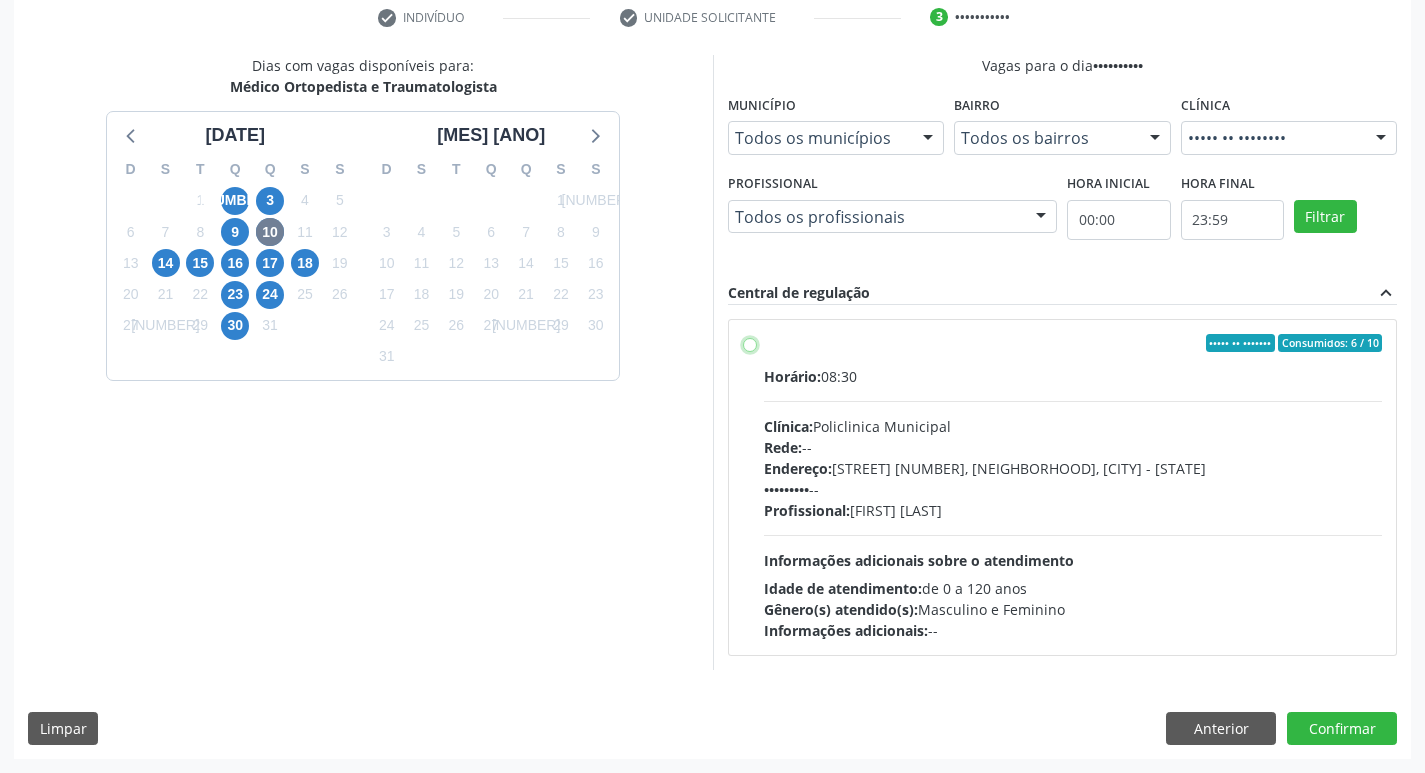 click on "Ordem de chegada
Consumidos: 6 / 10
Horário:   08:30
Clínica:  Policlinica Municipal
Rede:
--
Endereço:   Predio, nº S/N, Ipsep, [CITY] - [STATE]
Telefone:   --
Profissional:
[FIRST] [LAST]
Informações adicionais sobre o atendimento
Idade de atendimento:
de 0 a 120 anos
Gênero(s) atendido(s):
Masculino e Feminino
Informações adicionais:
--" at bounding box center (750, 343) 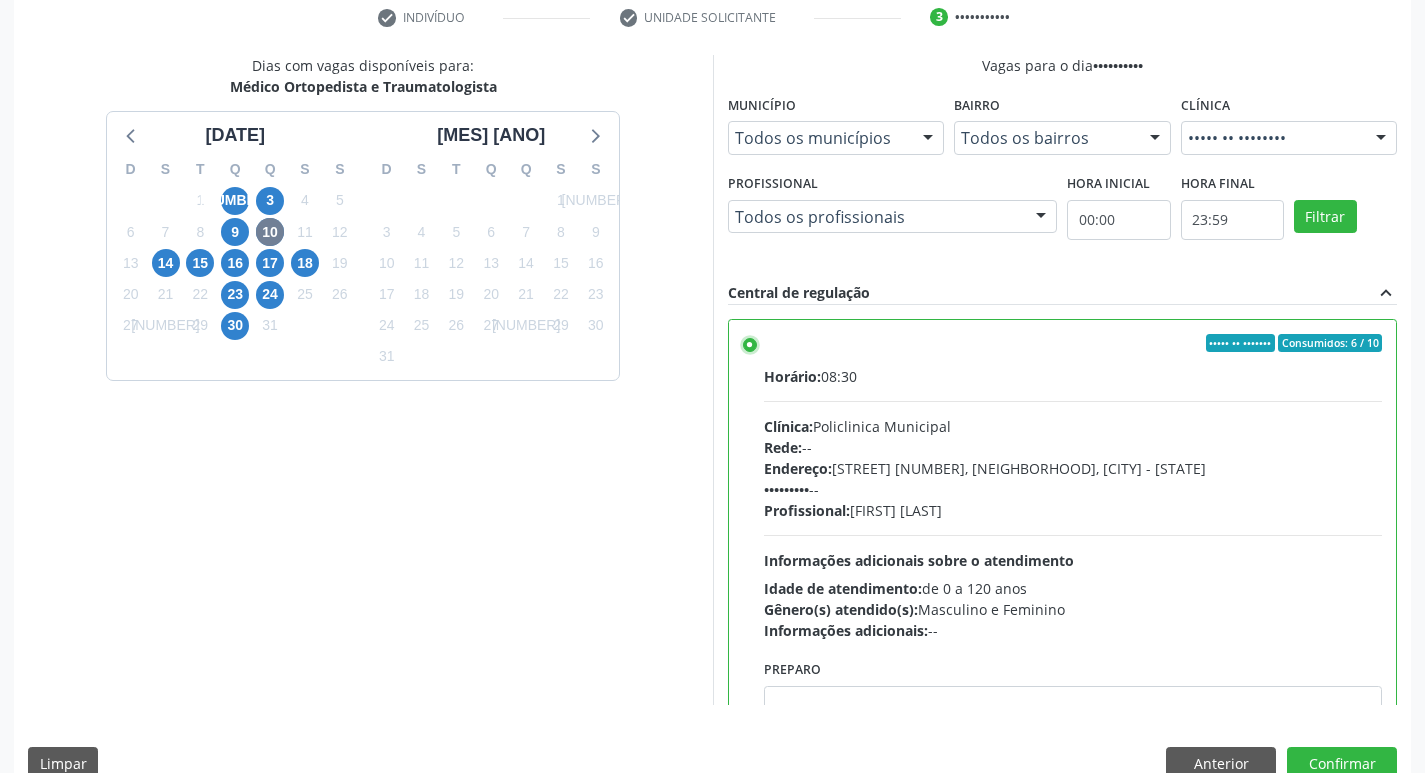 scroll, scrollTop: 99, scrollLeft: 0, axis: vertical 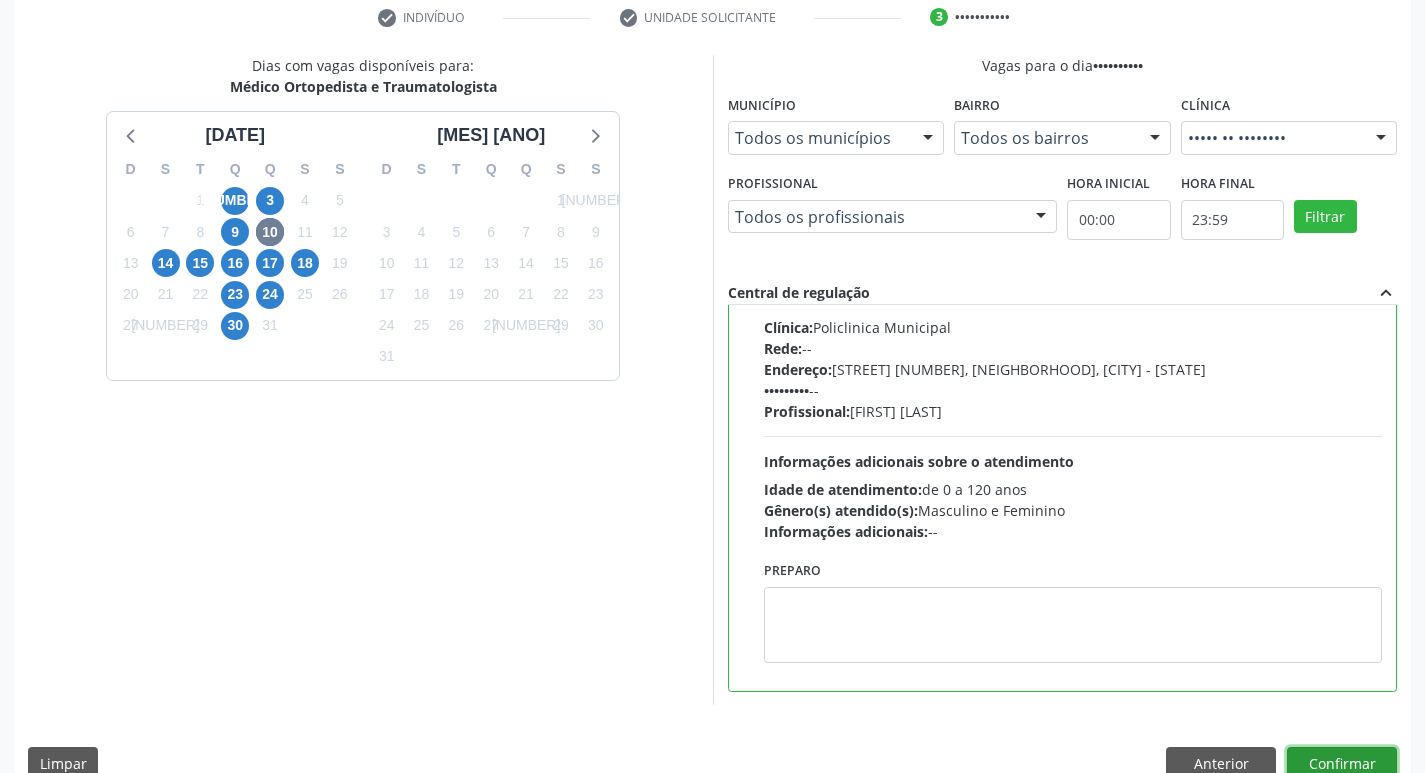 click on "Confirmar" at bounding box center [1342, 764] 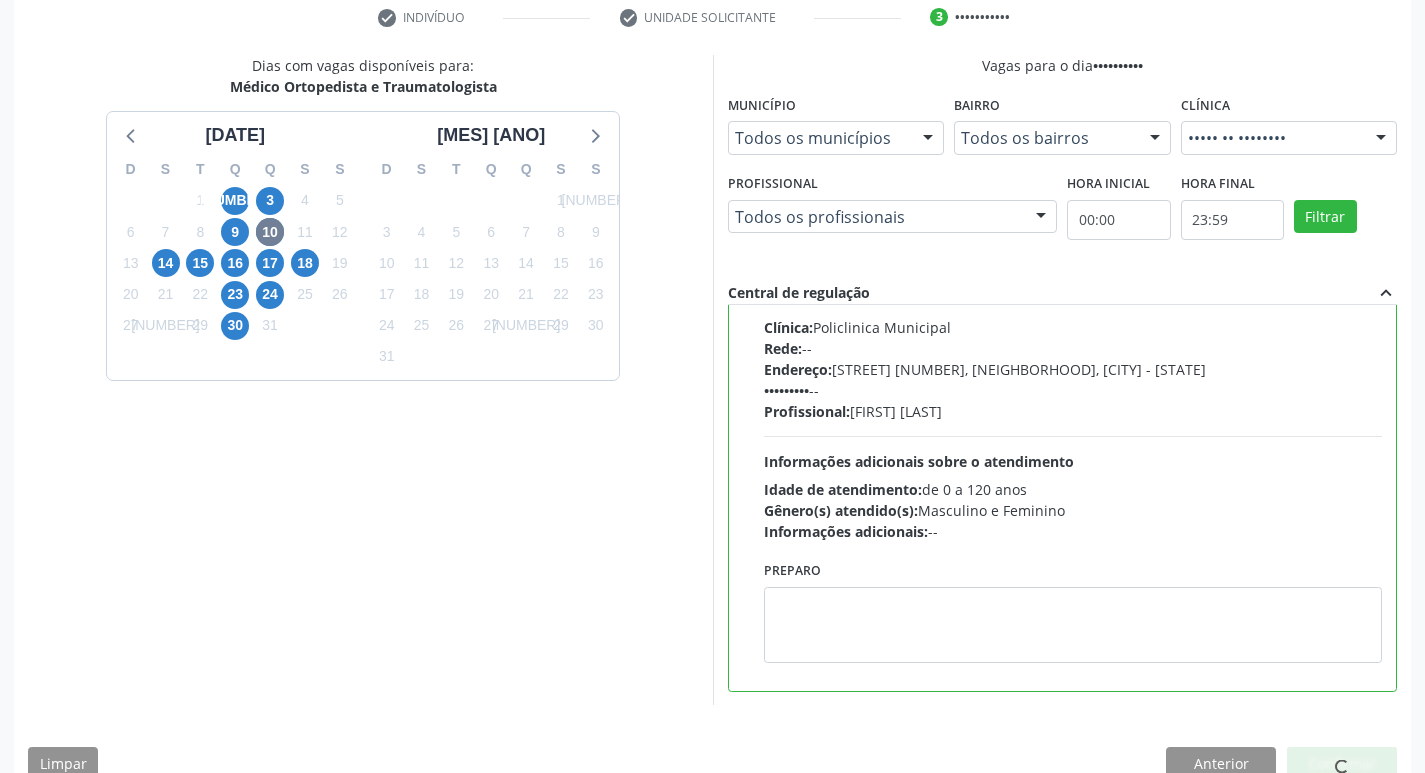 scroll, scrollTop: 0, scrollLeft: 0, axis: both 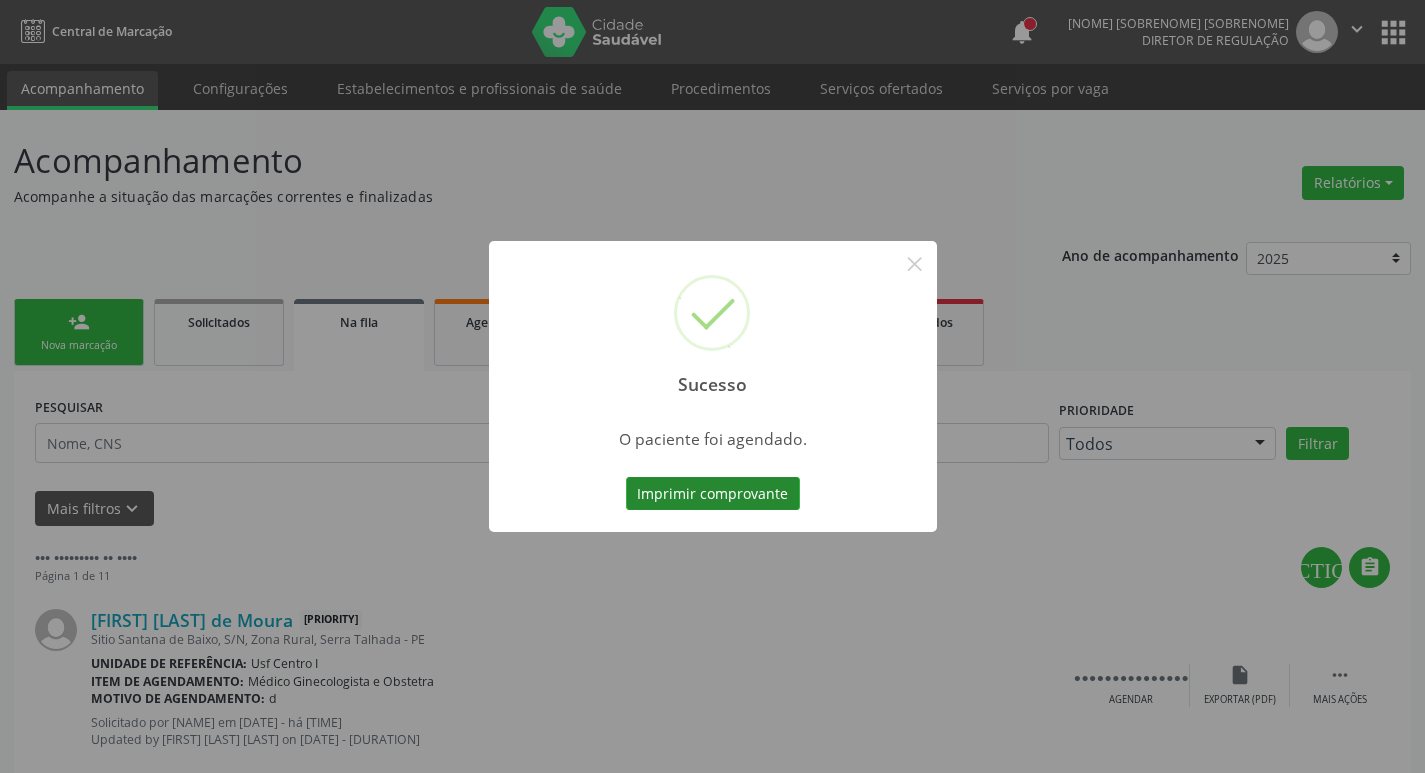 click on "Imprimir comprovante" at bounding box center (713, 494) 